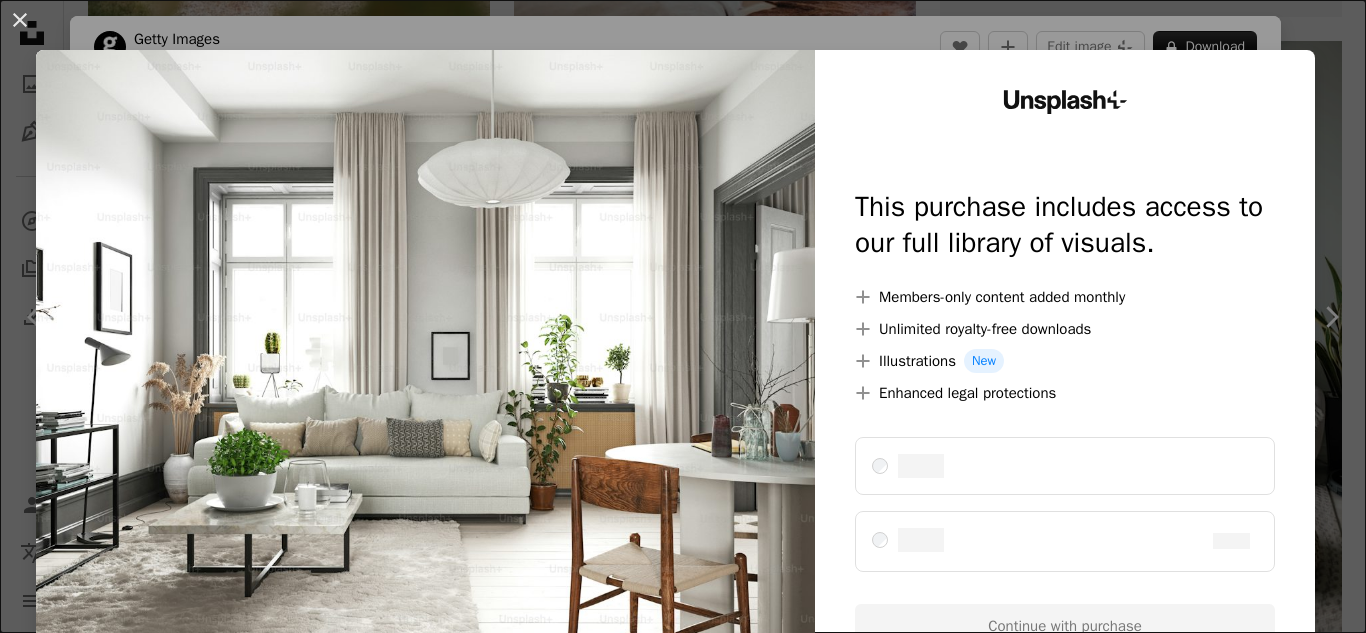 scroll, scrollTop: 1007, scrollLeft: 0, axis: vertical 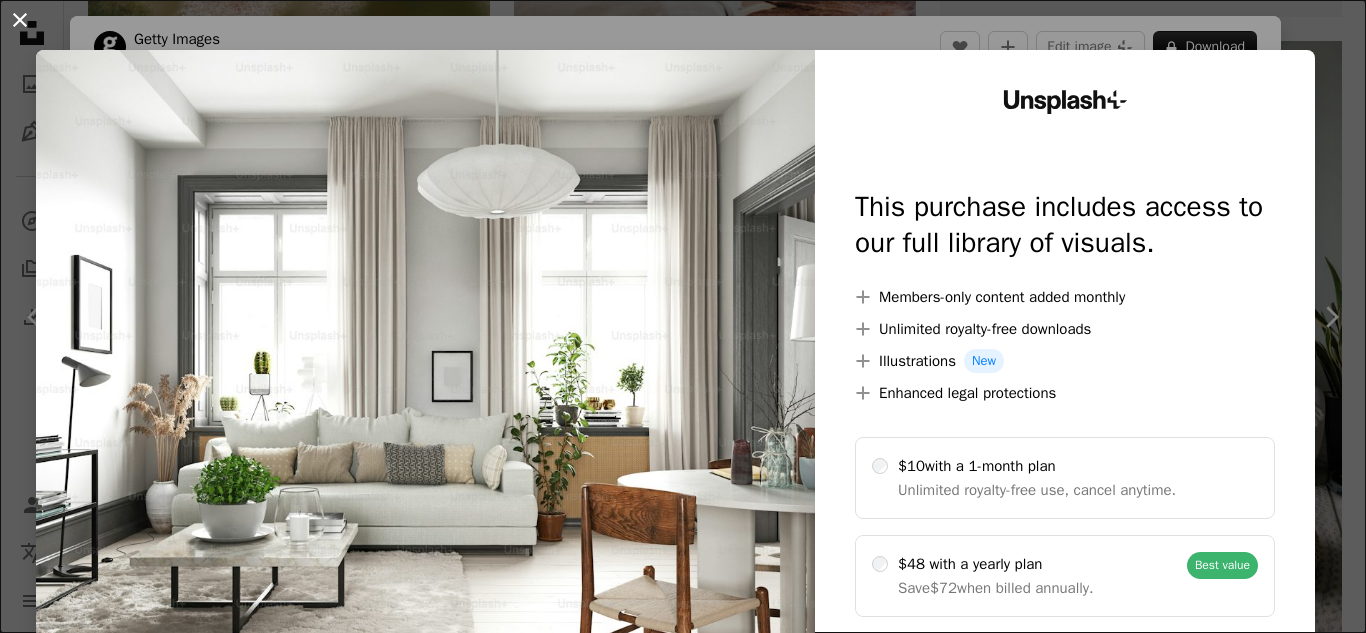click on "An X shape" at bounding box center (20, 20) 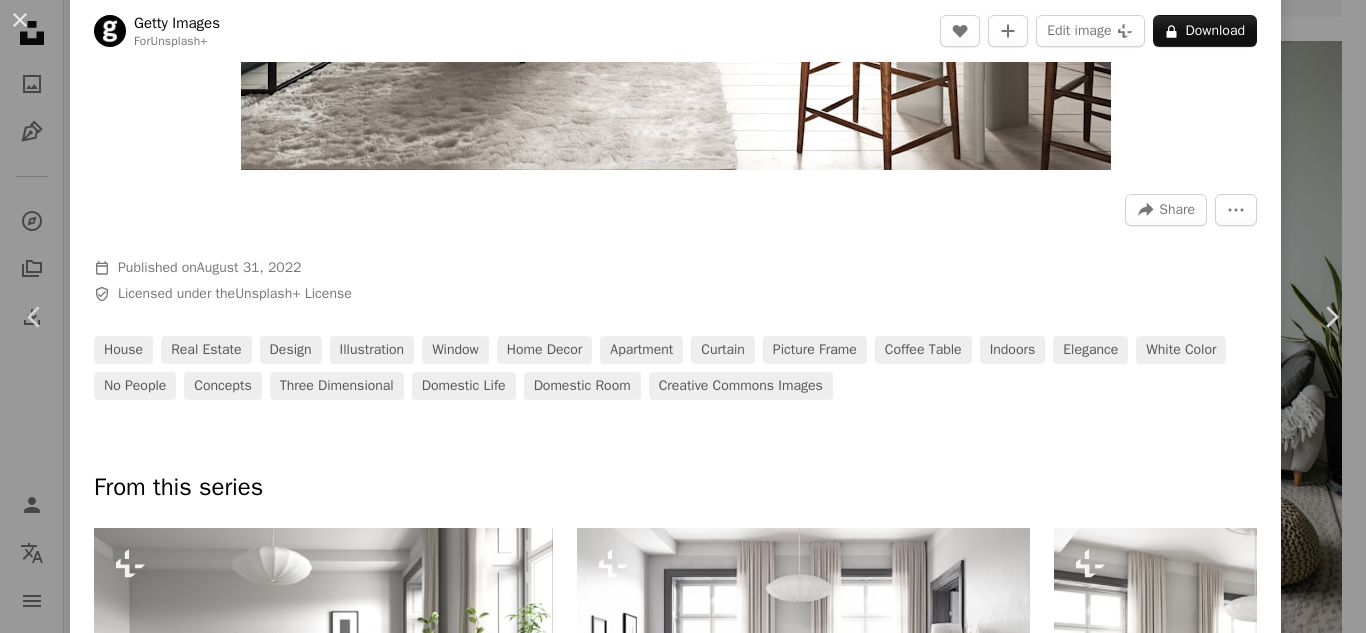 scroll, scrollTop: 787, scrollLeft: 0, axis: vertical 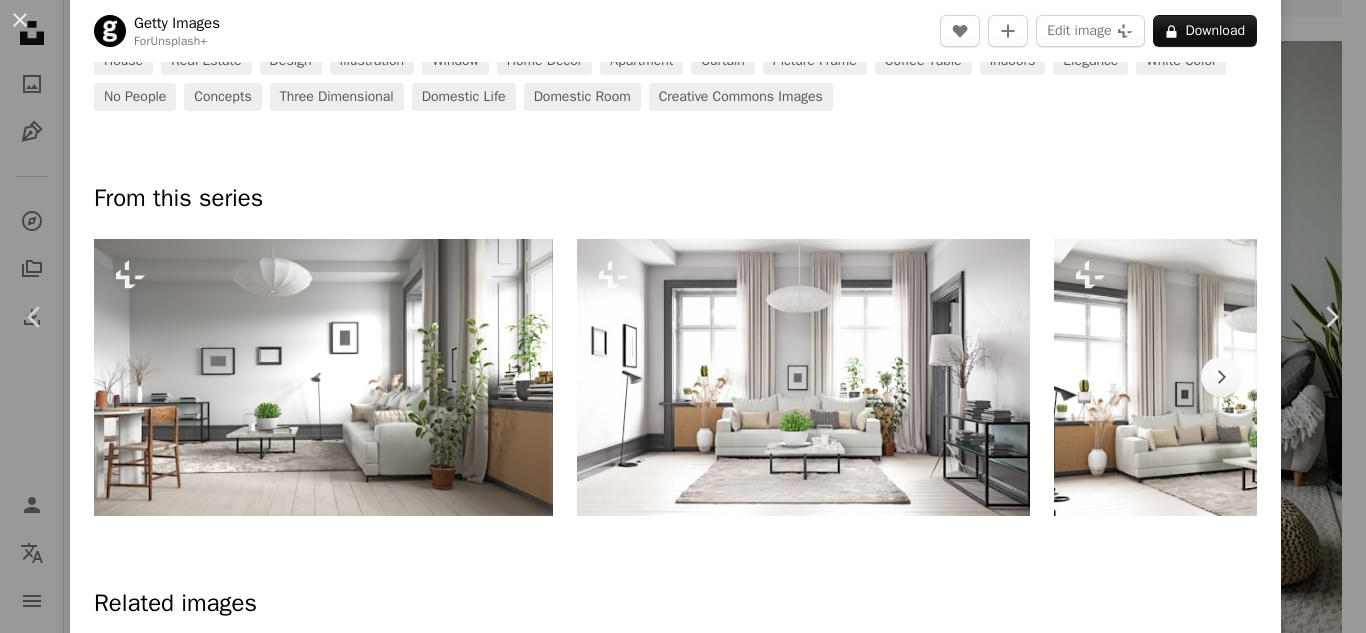 click at bounding box center [323, 377] 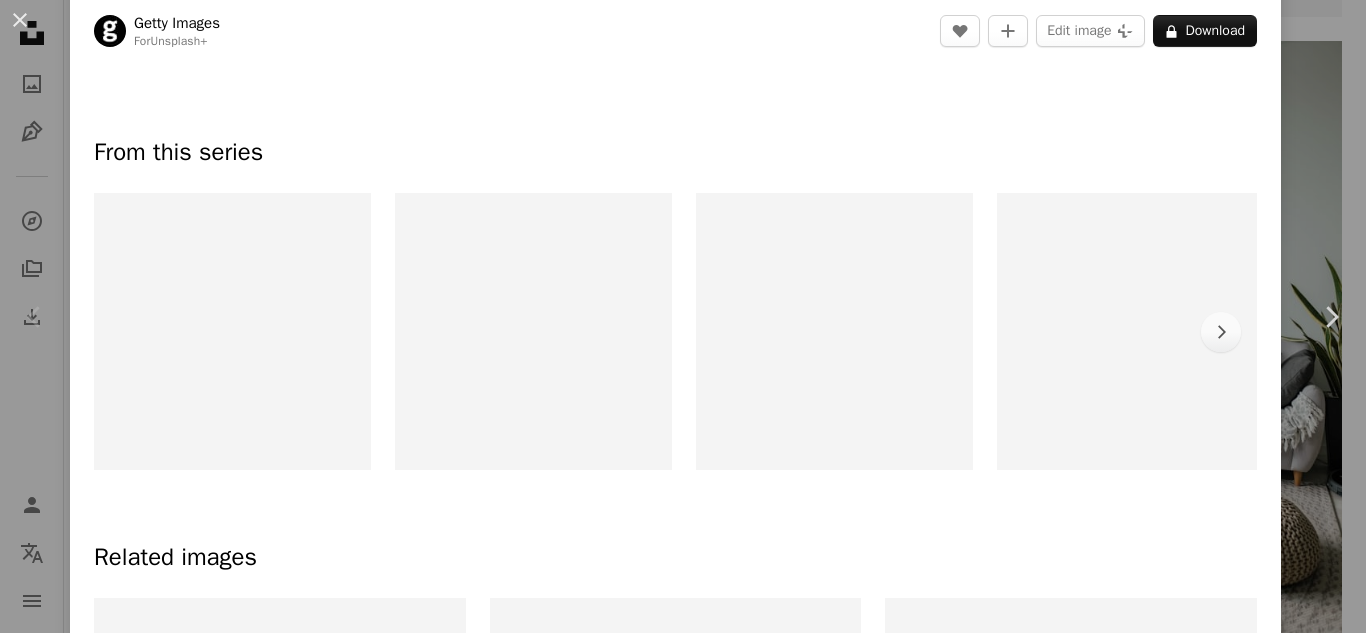 scroll, scrollTop: 0, scrollLeft: 0, axis: both 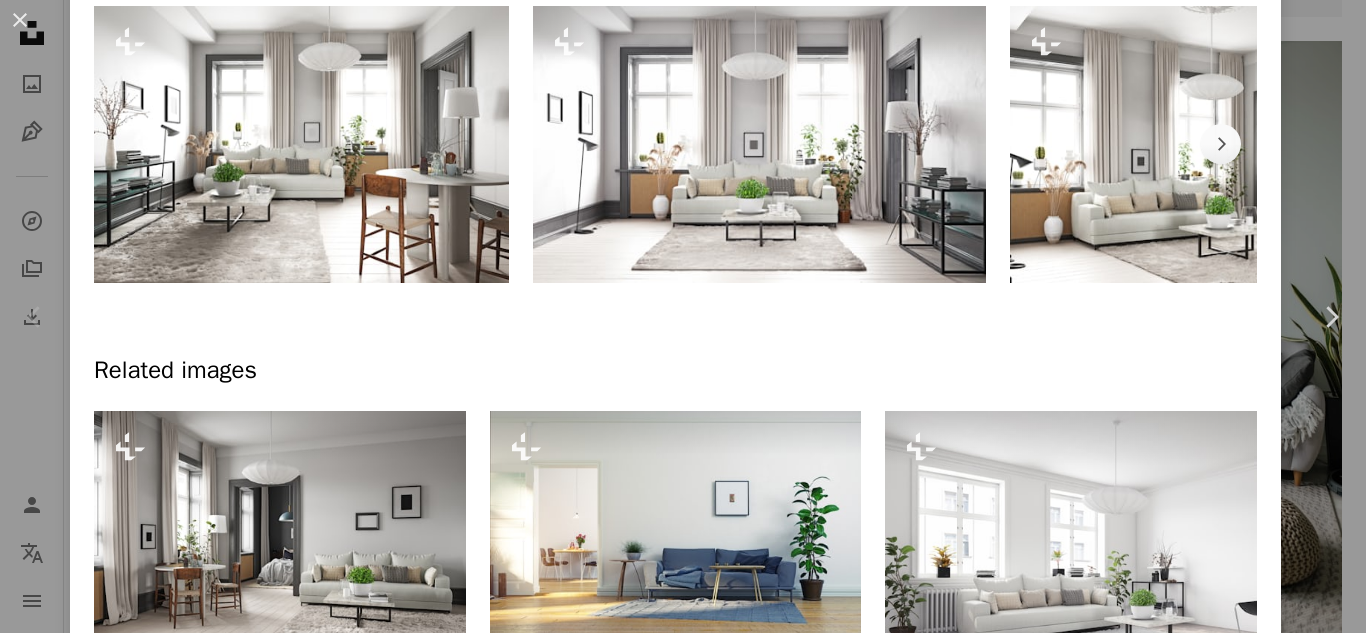 click at bounding box center [759, 144] 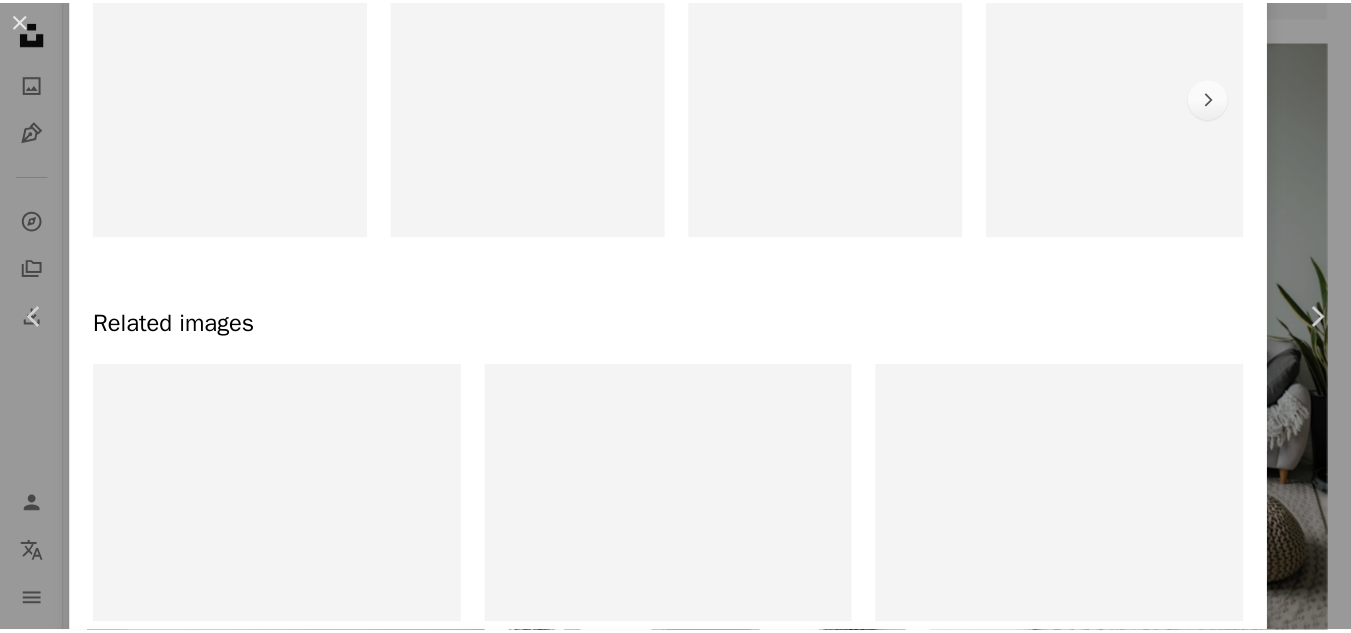 scroll, scrollTop: 0, scrollLeft: 0, axis: both 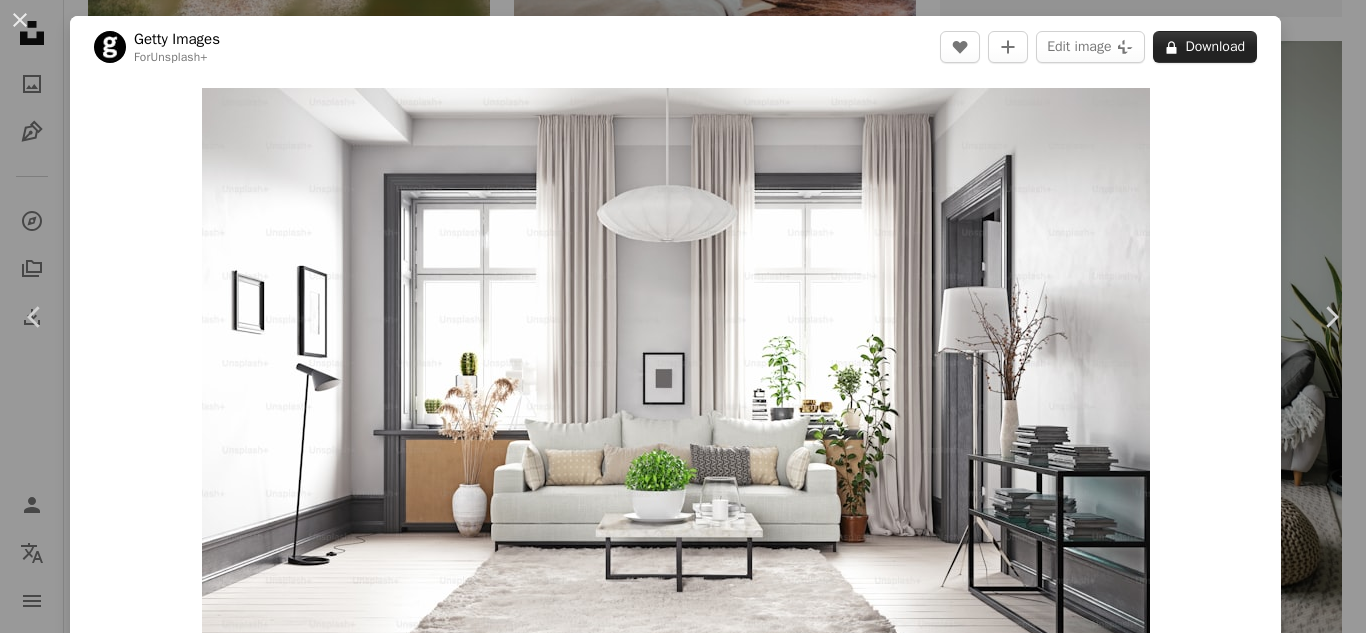 click on "A lock" 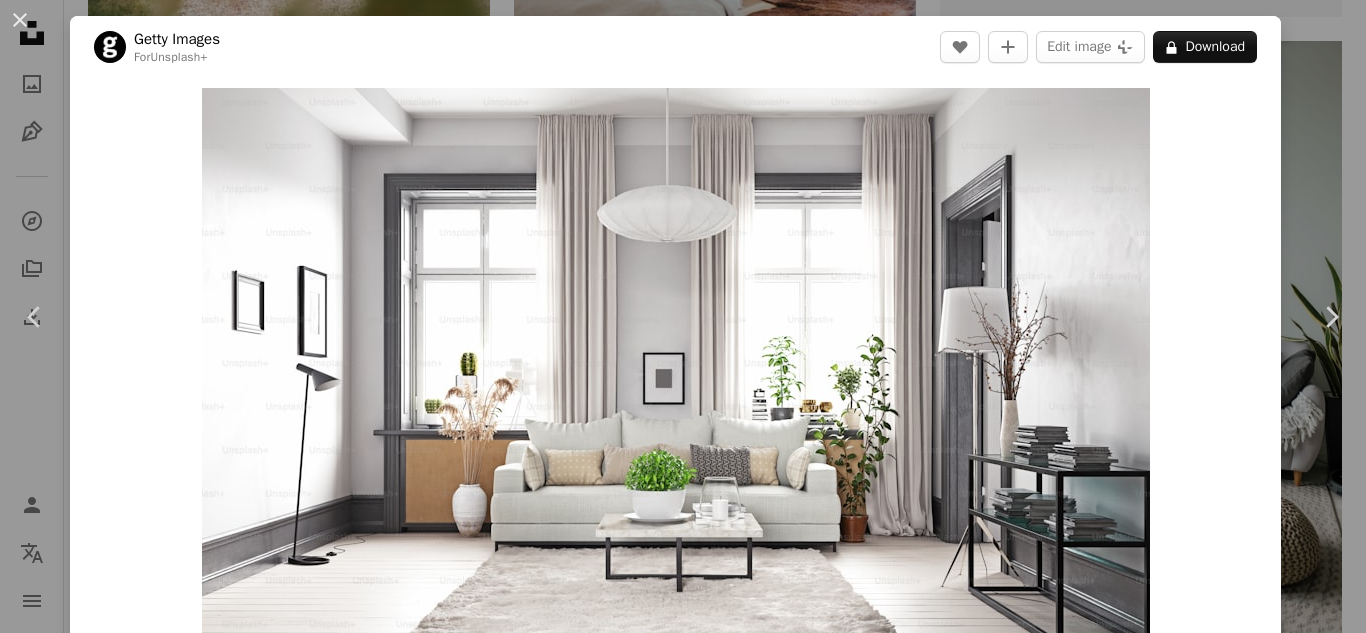 click on "An X shape" at bounding box center [20, 20] 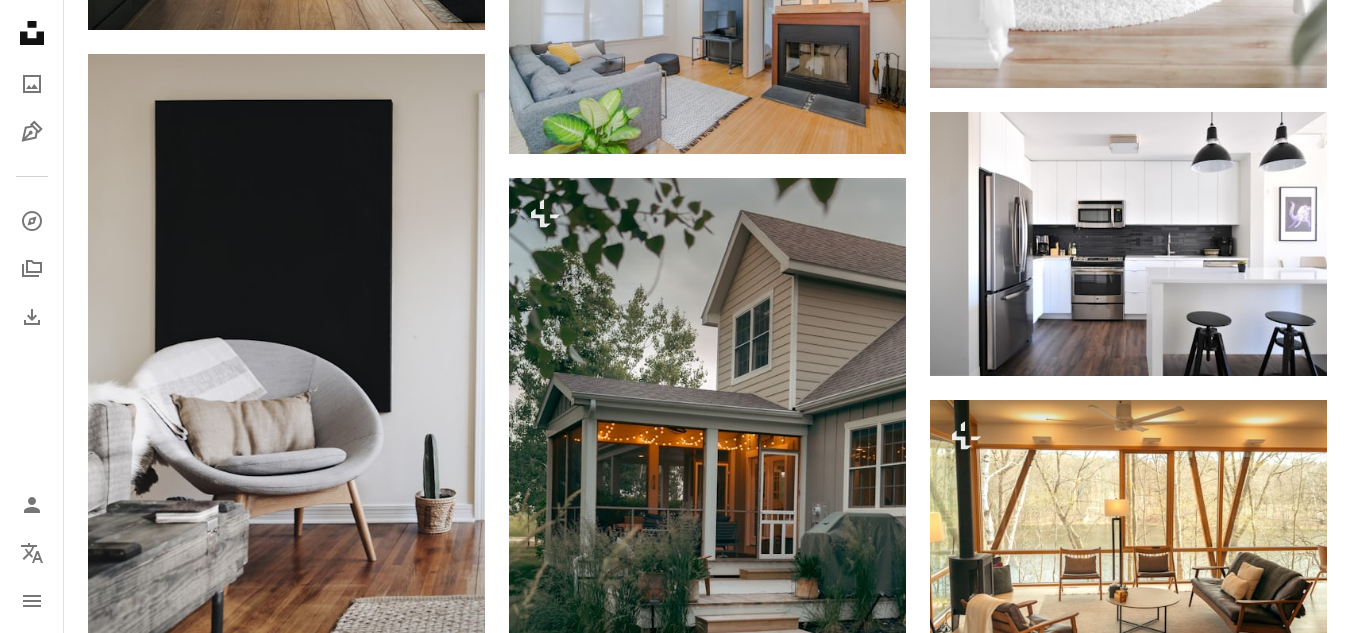 scroll, scrollTop: 2465, scrollLeft: 0, axis: vertical 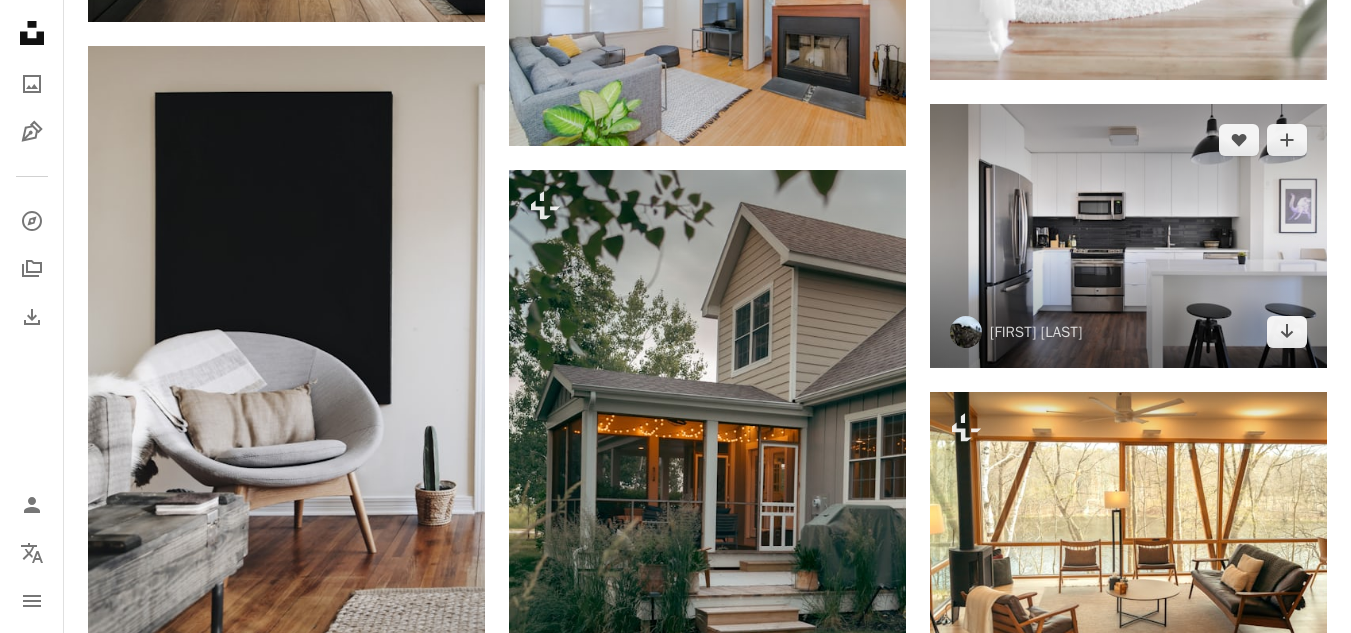 click at bounding box center (1128, 236) 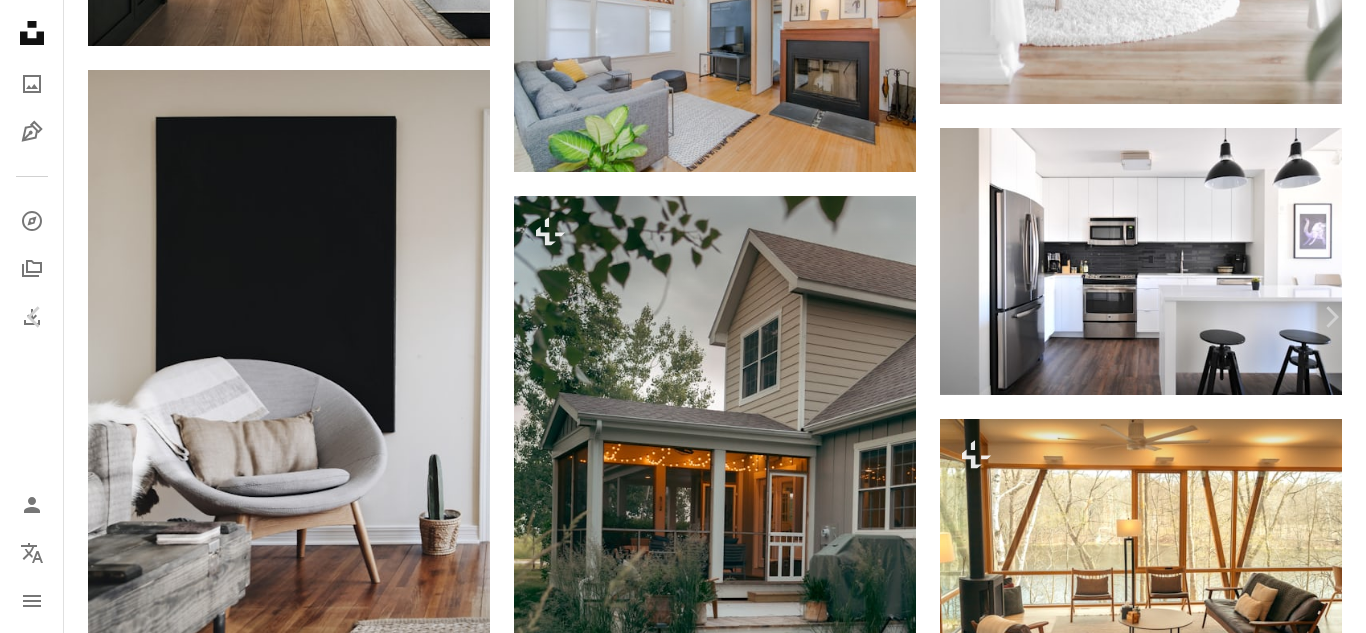 click on "Download free" at bounding box center [1167, 2357] 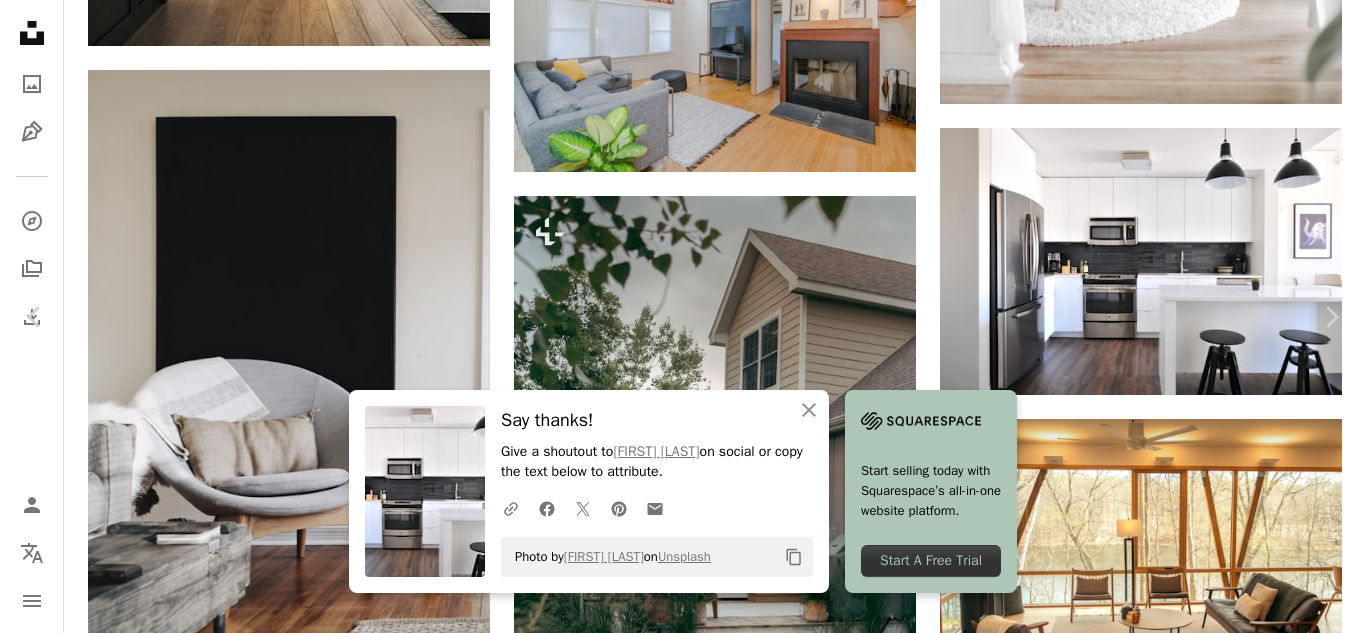 click on "An X shape" at bounding box center [20, 20] 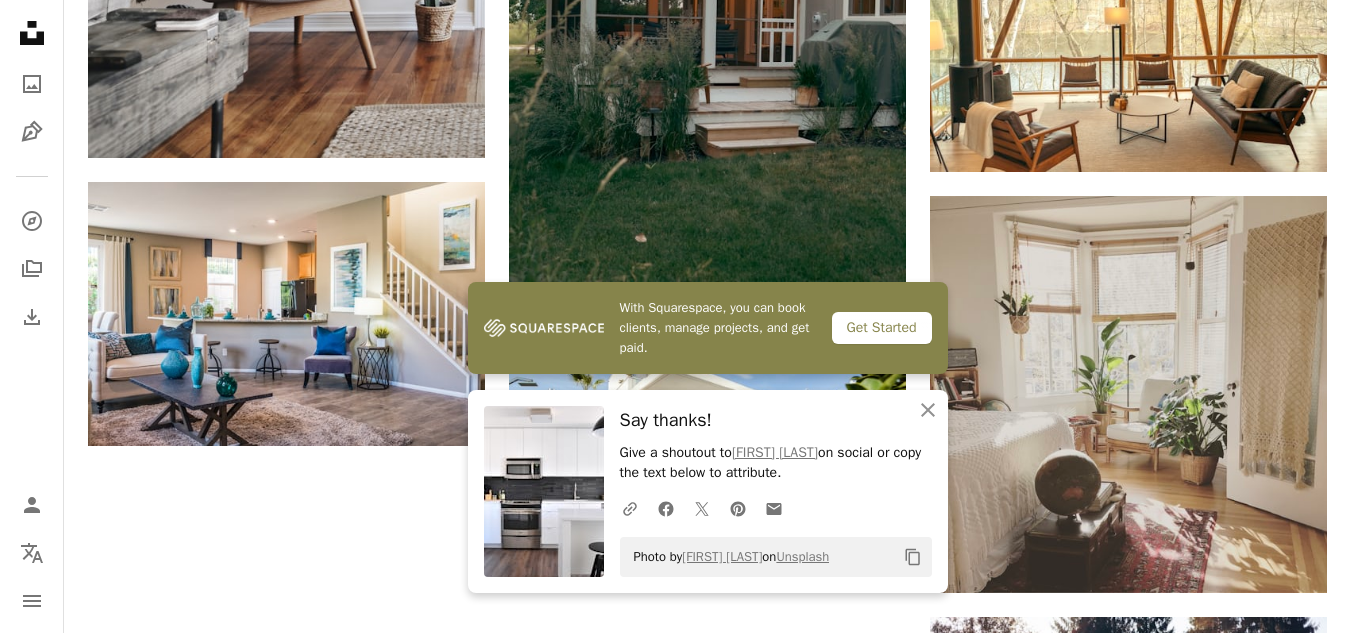 scroll, scrollTop: 2957, scrollLeft: 0, axis: vertical 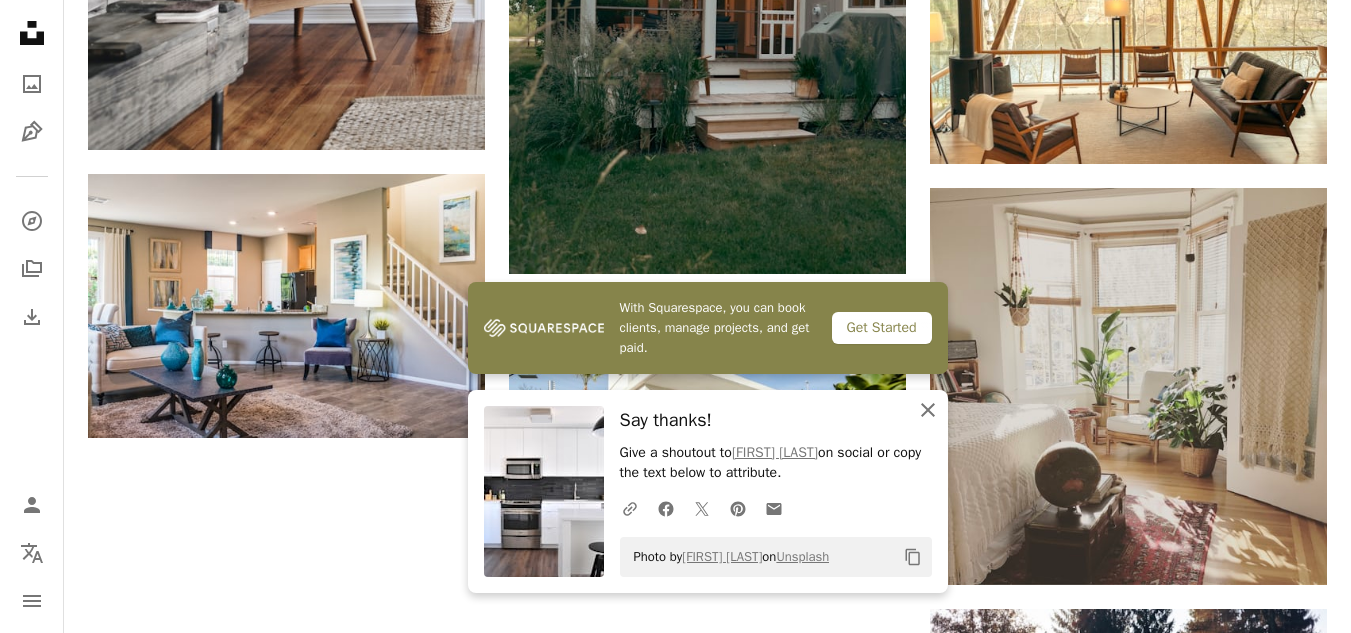 click on "An X shape" 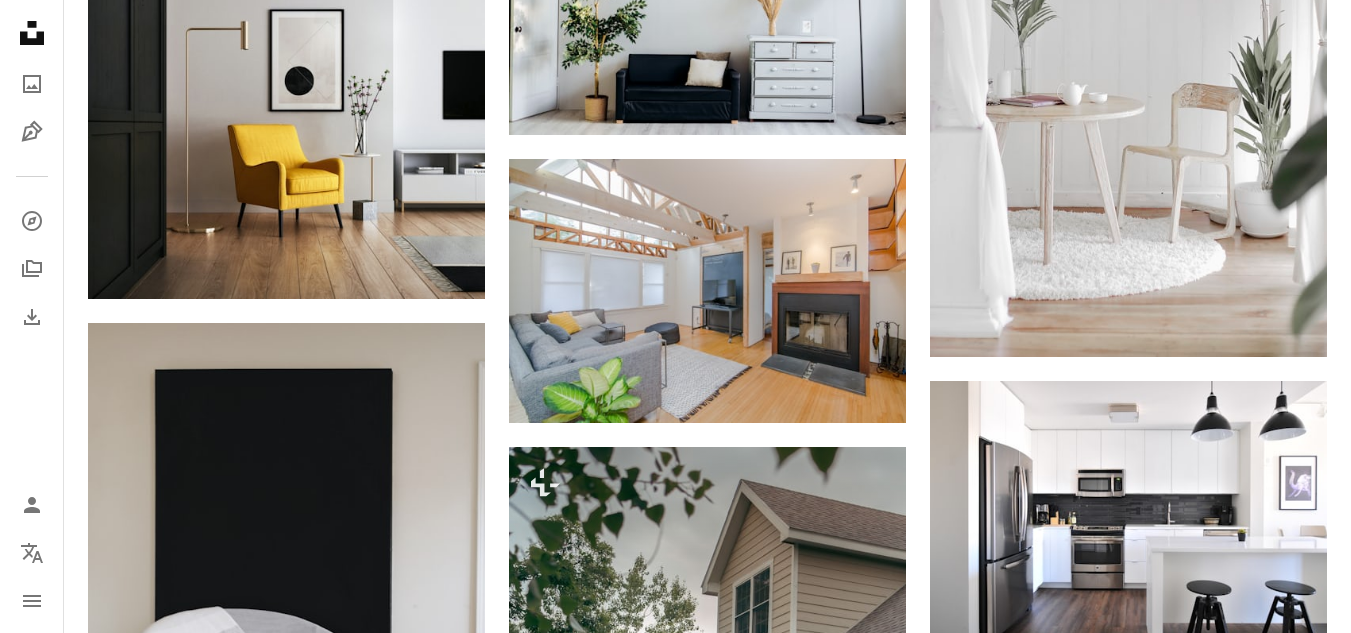 scroll, scrollTop: 2180, scrollLeft: 0, axis: vertical 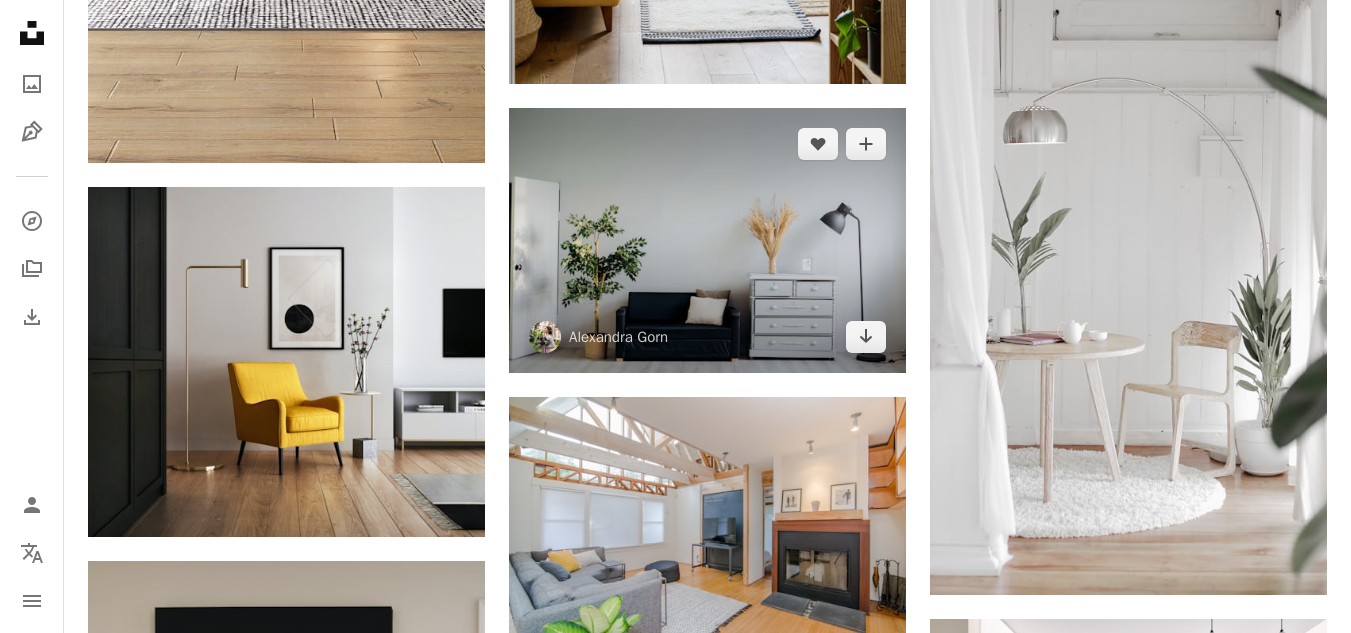 click at bounding box center [707, 240] 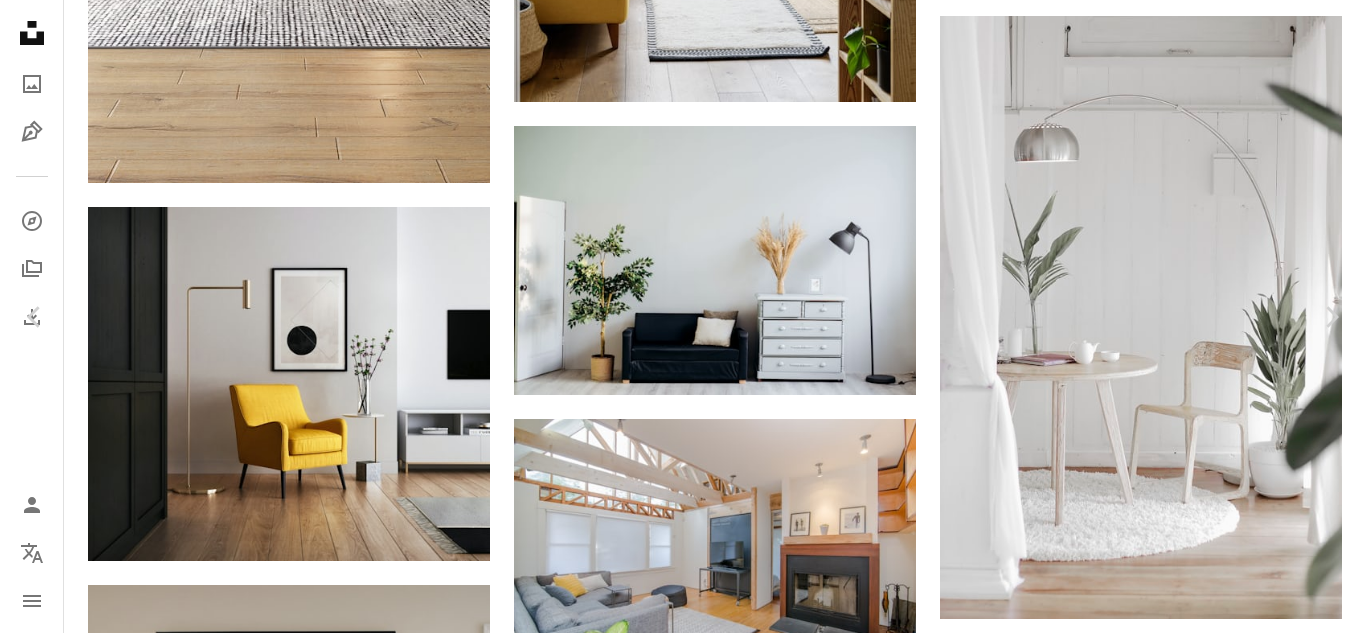 click on "Download free" at bounding box center [1167, 2872] 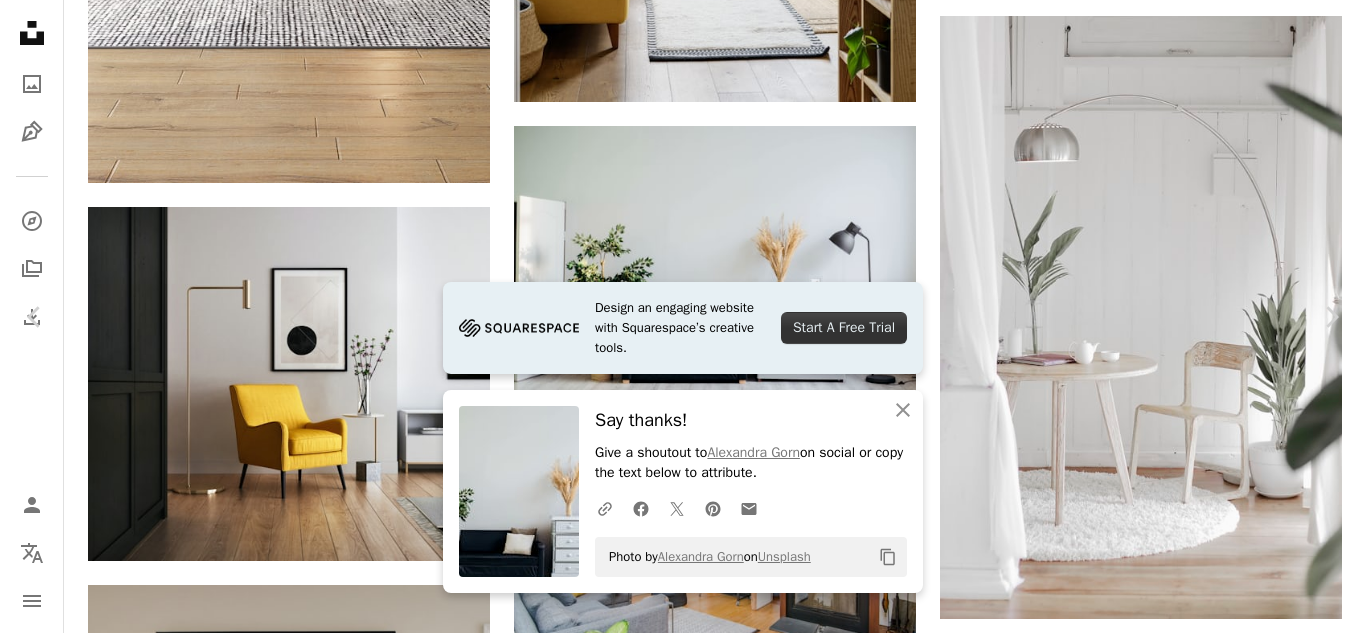 click on "An X shape" at bounding box center [20, 20] 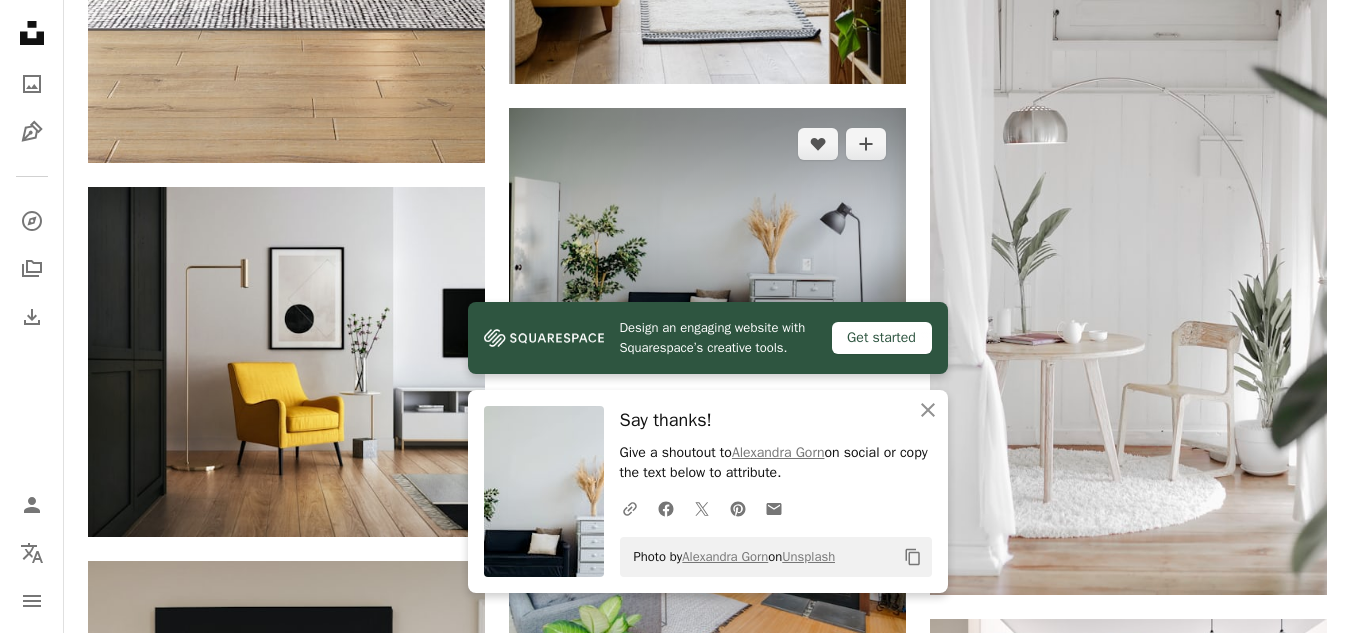 click at bounding box center [707, 240] 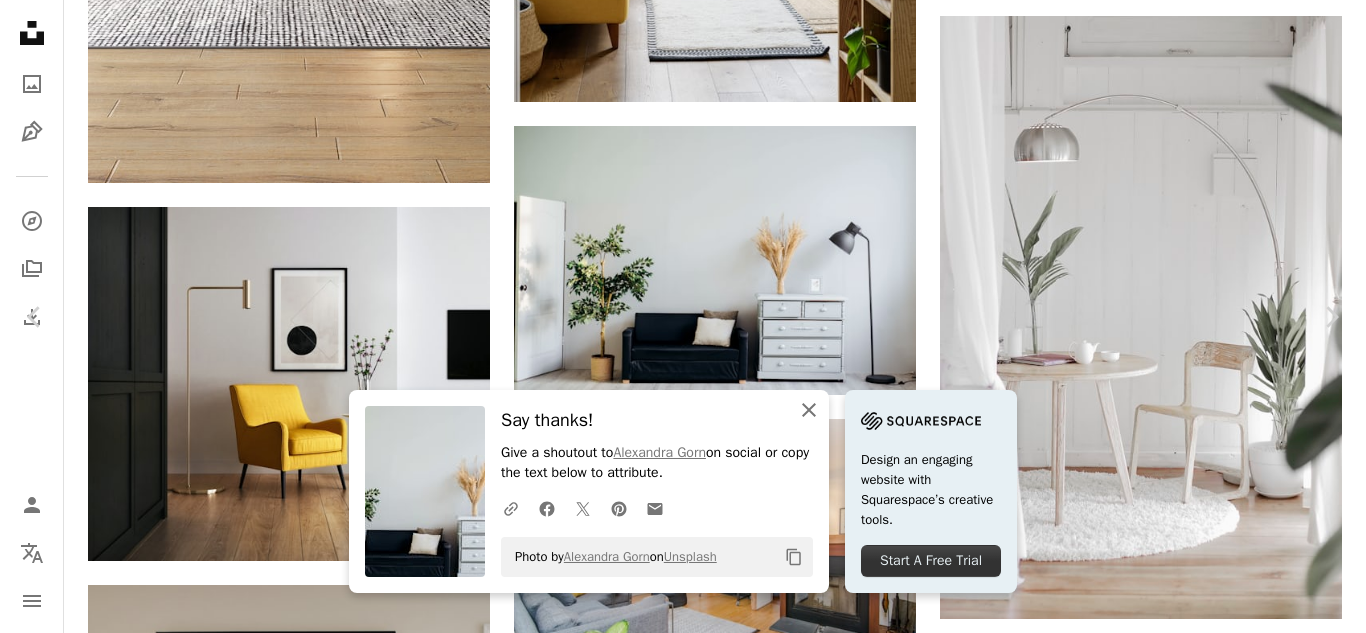click on "An X shape" 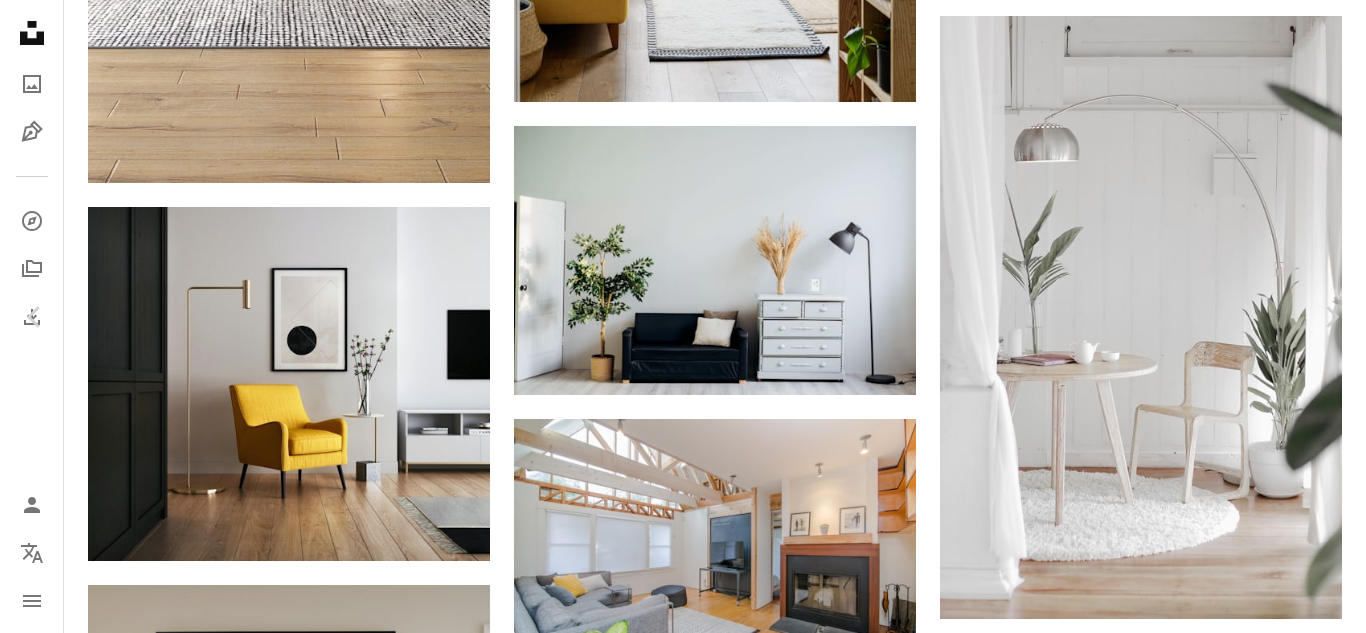 click on "An X shape" at bounding box center (20, 20) 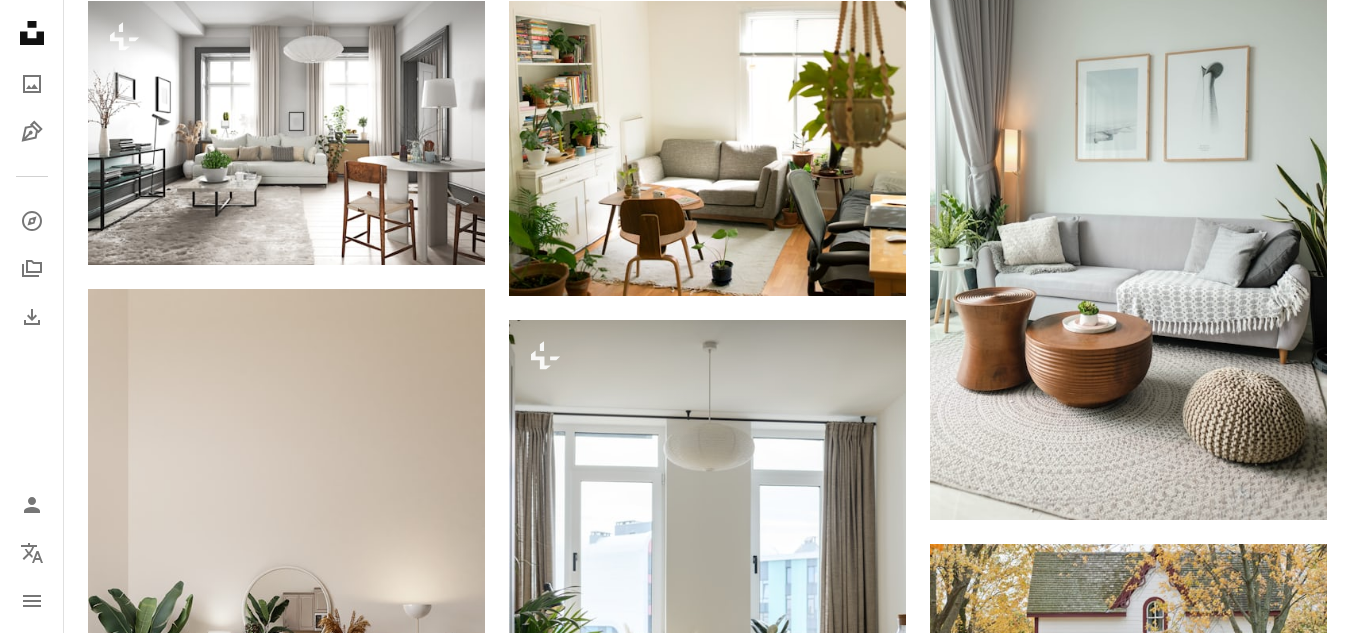 scroll, scrollTop: 1110, scrollLeft: 0, axis: vertical 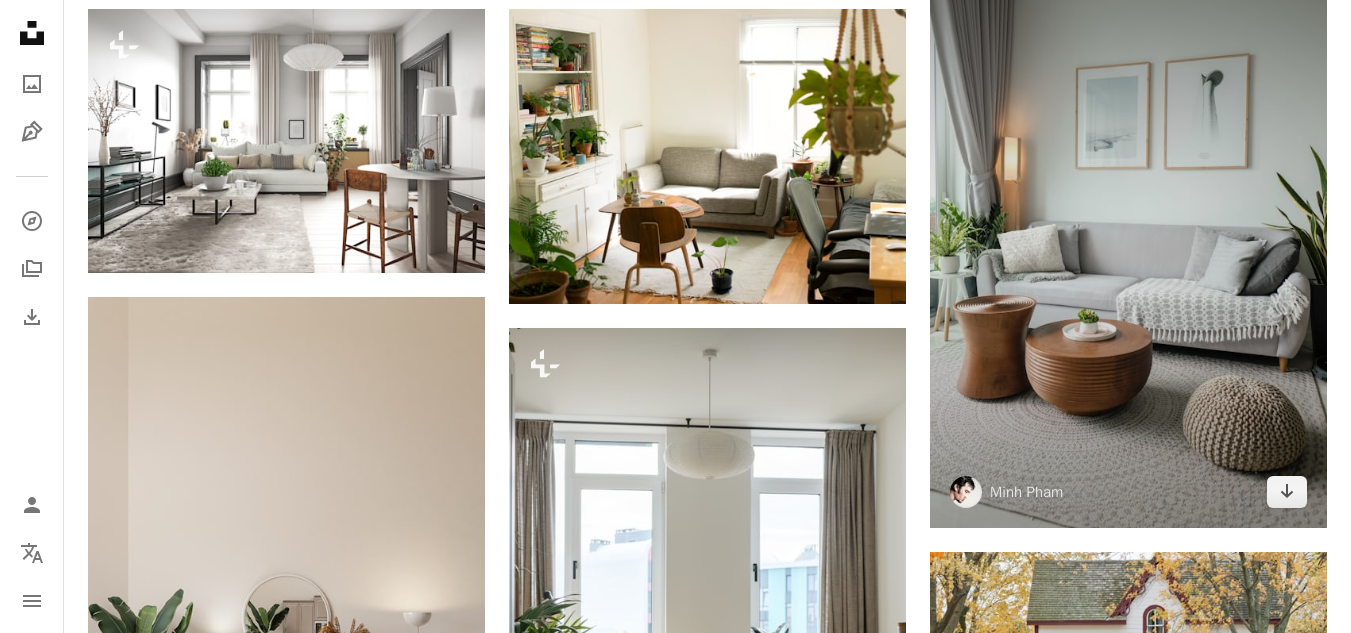 click at bounding box center (1128, 231) 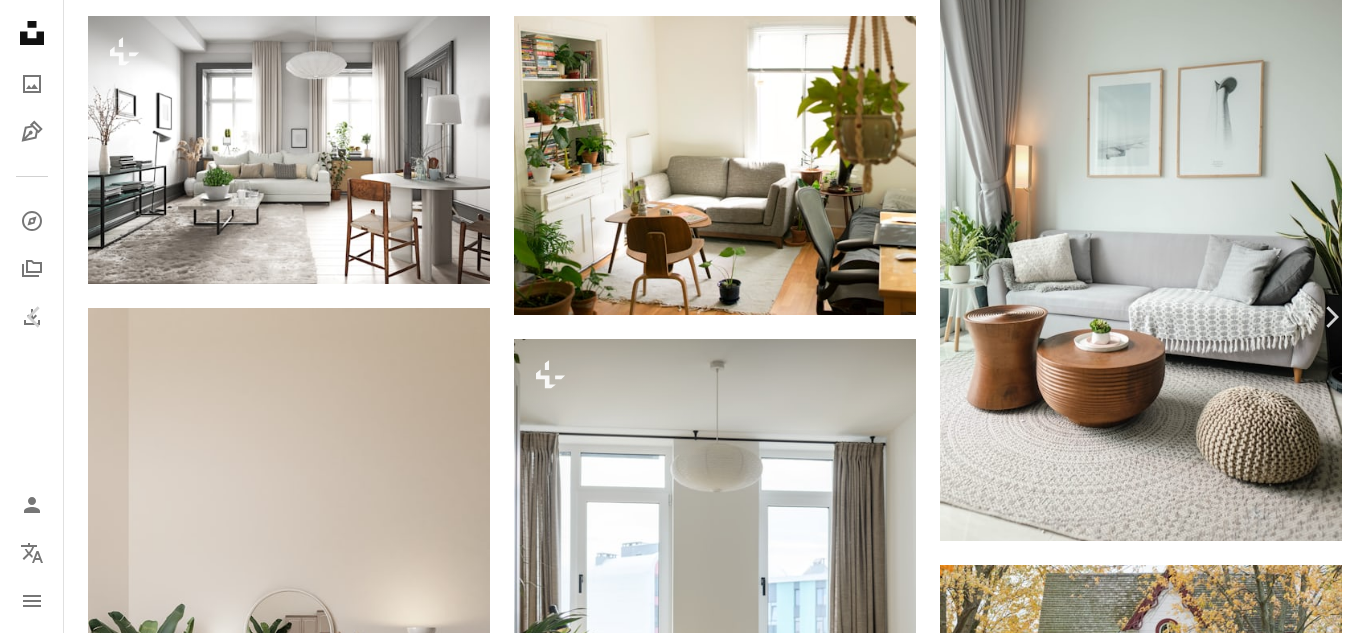 click on "Download free" at bounding box center [1167, 3712] 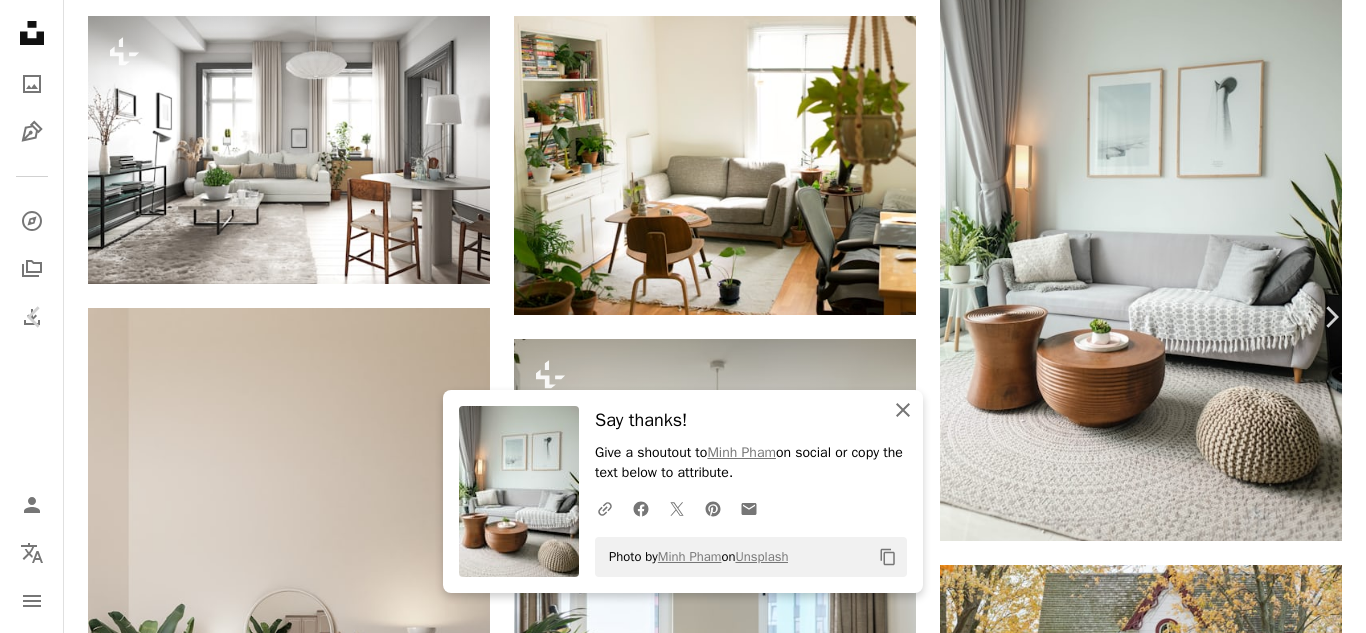 click on "An X shape" 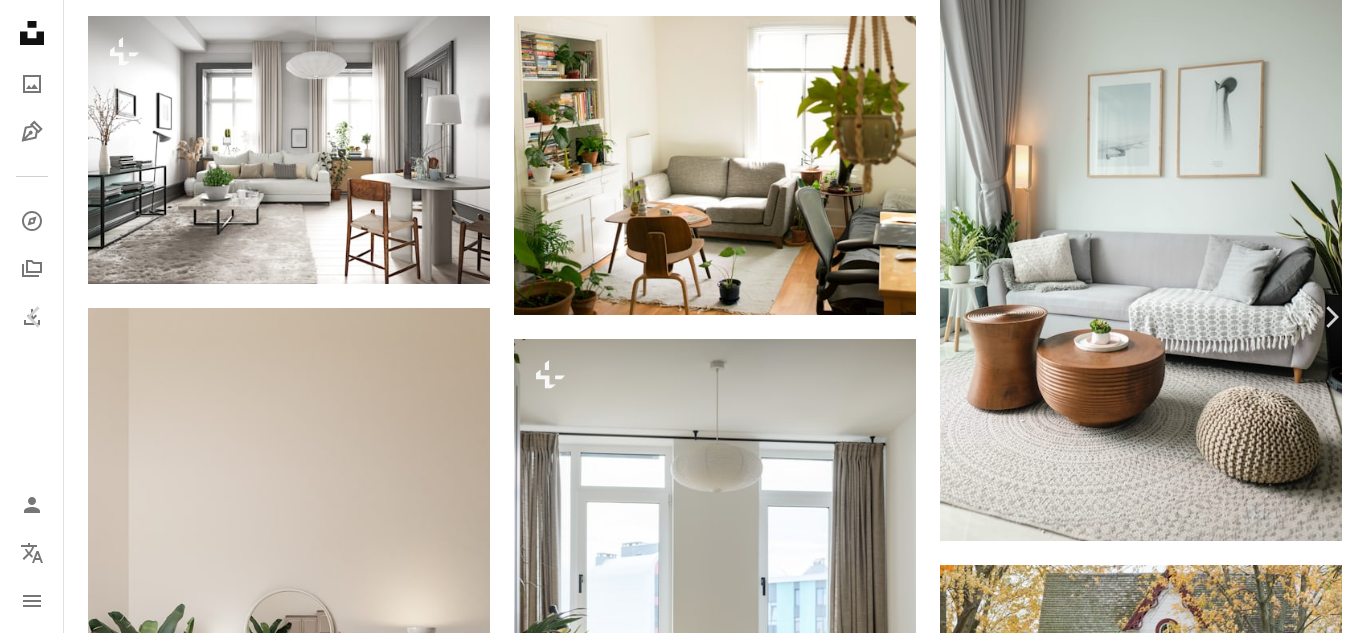 click on "An X shape" at bounding box center (20, 20) 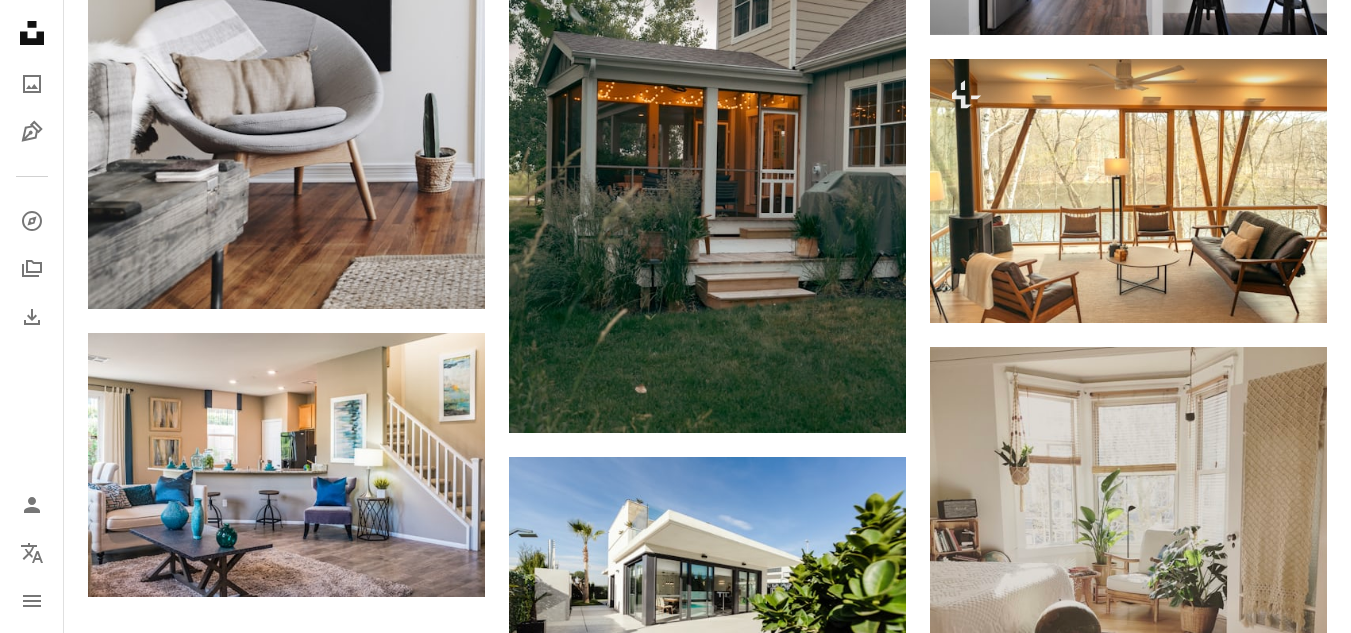 scroll, scrollTop: 2822, scrollLeft: 0, axis: vertical 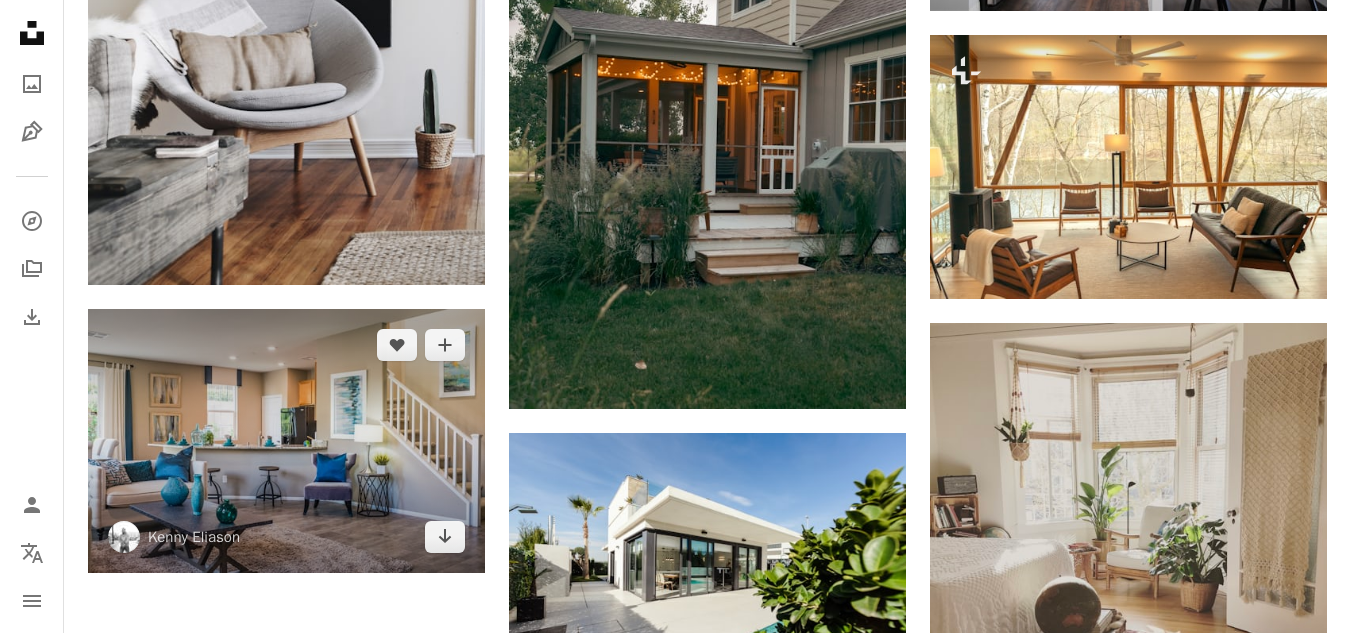 click at bounding box center (286, 441) 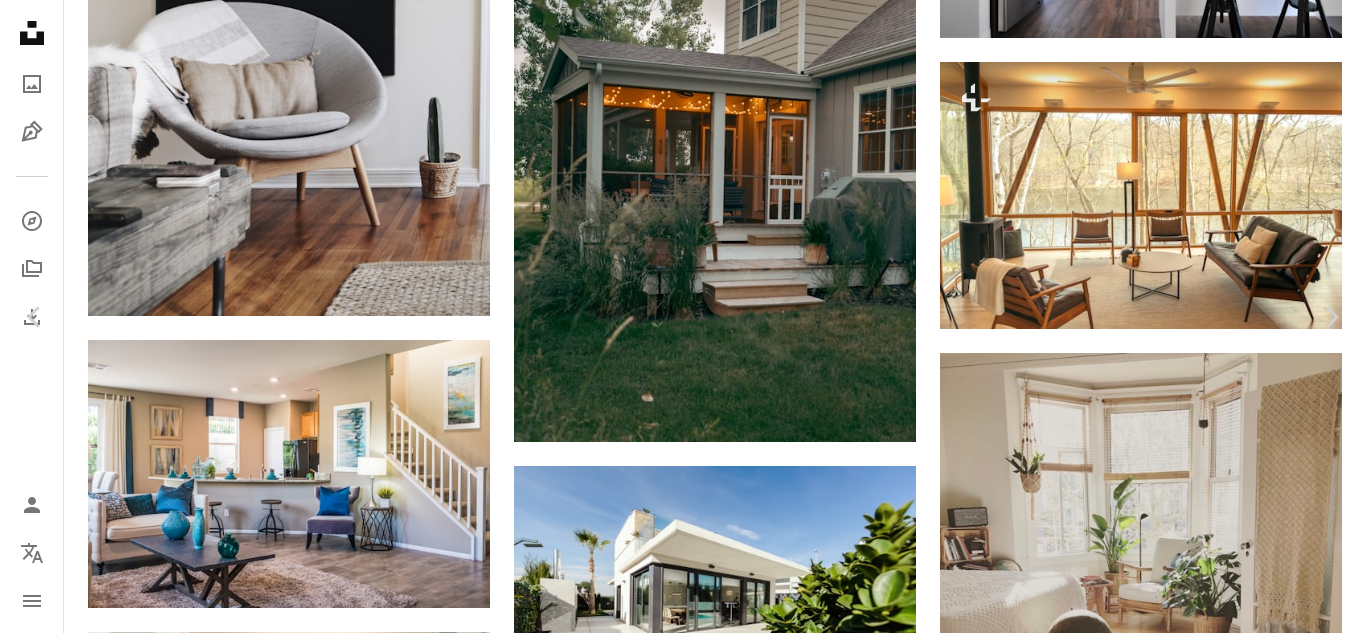 click on "Download free" at bounding box center [1167, 5091] 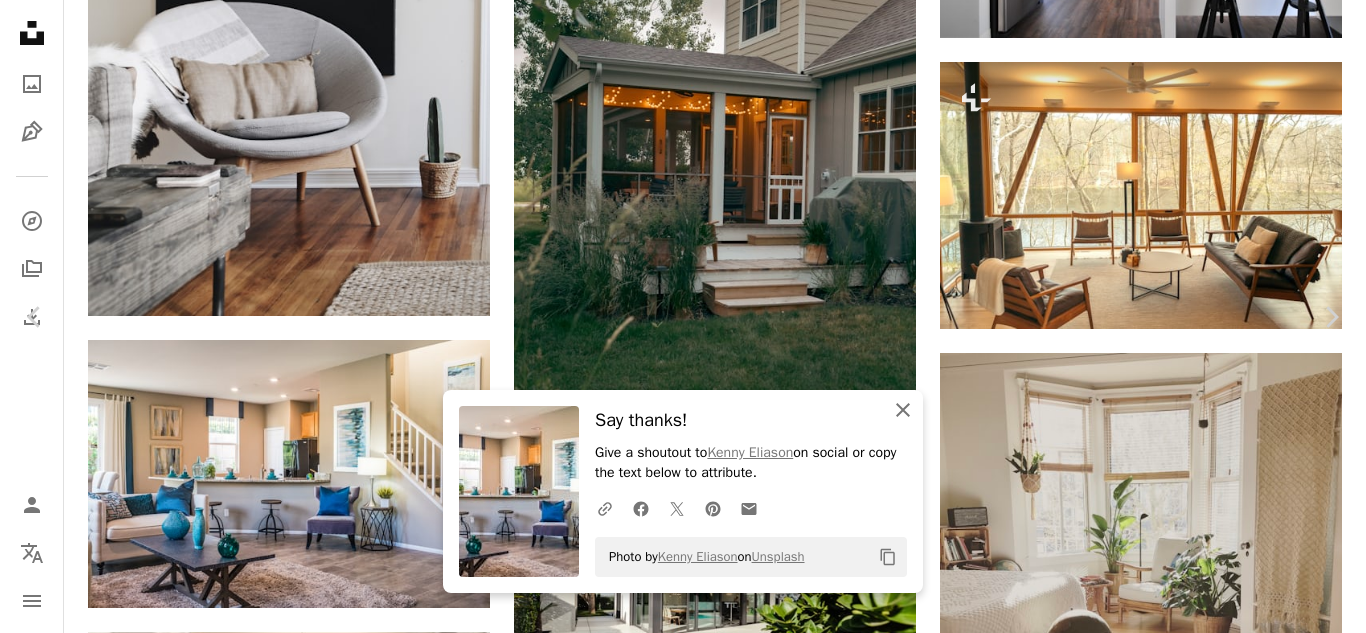 click on "An X shape" 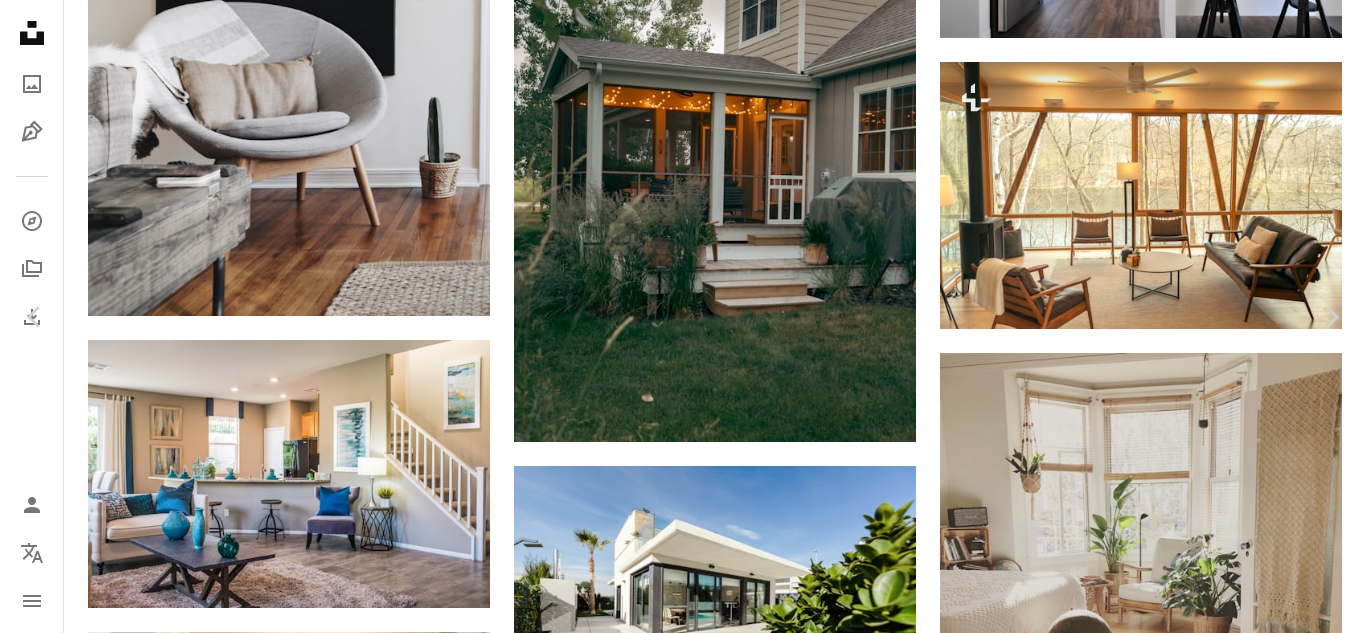 click on "An X shape" at bounding box center (20, 20) 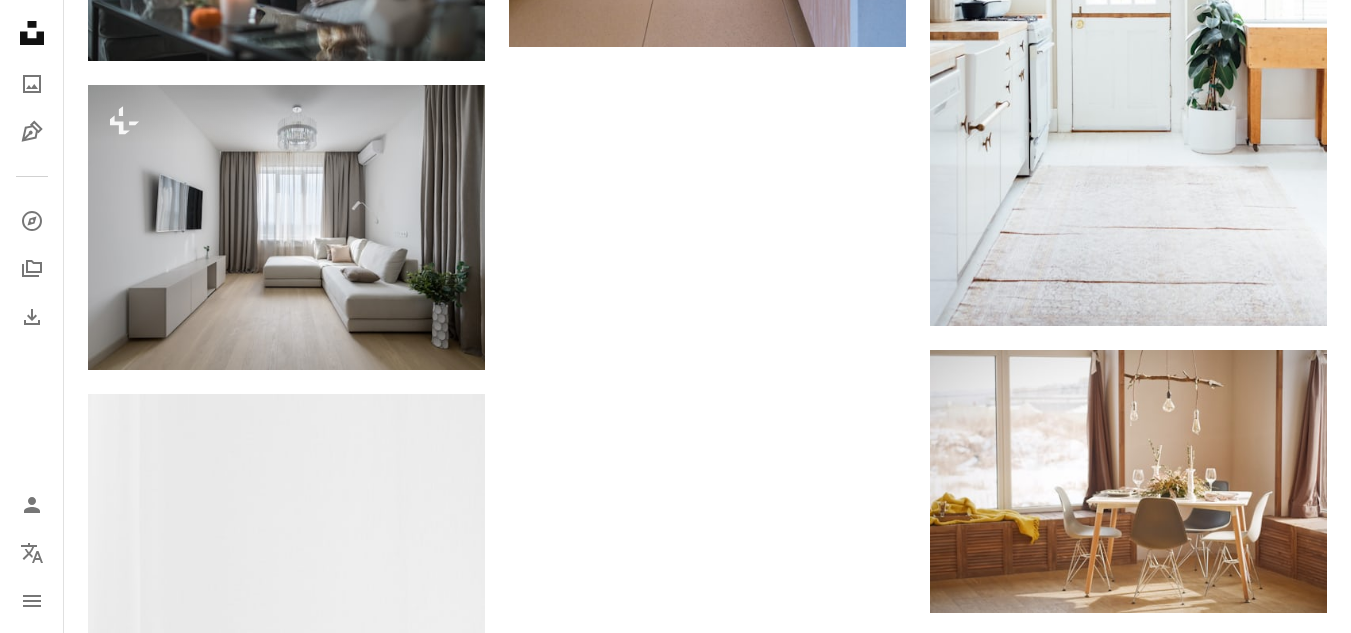 scroll, scrollTop: 5758, scrollLeft: 0, axis: vertical 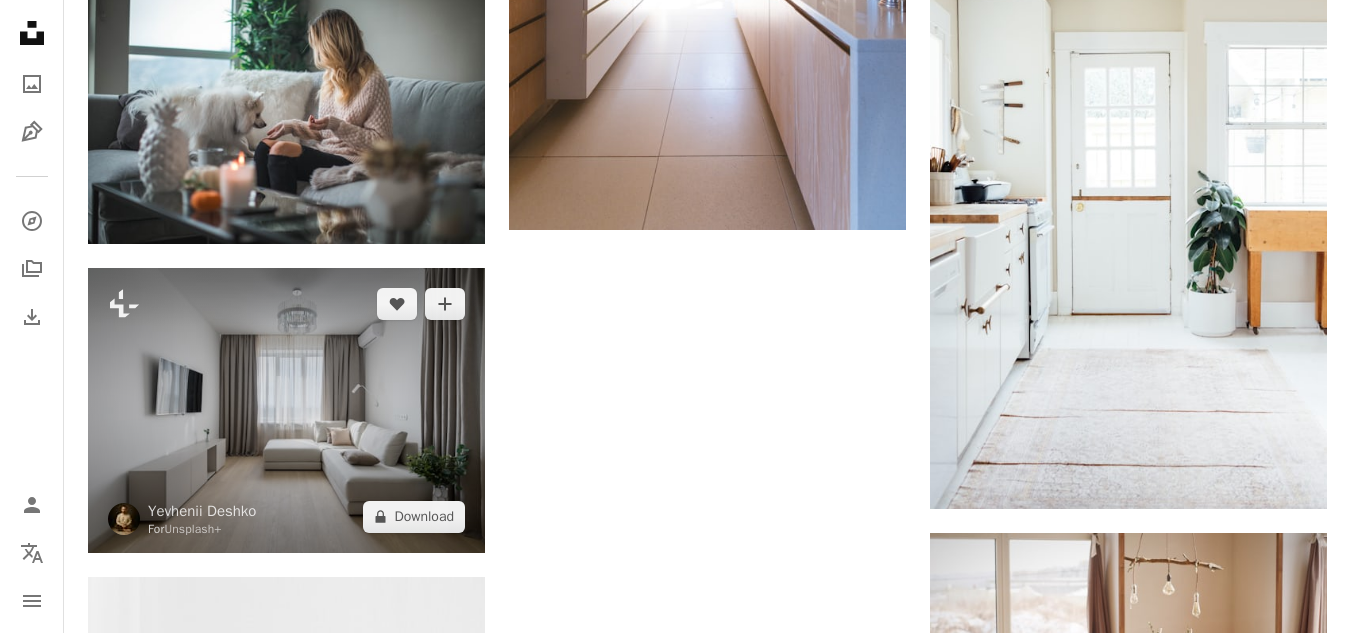 click at bounding box center [286, 410] 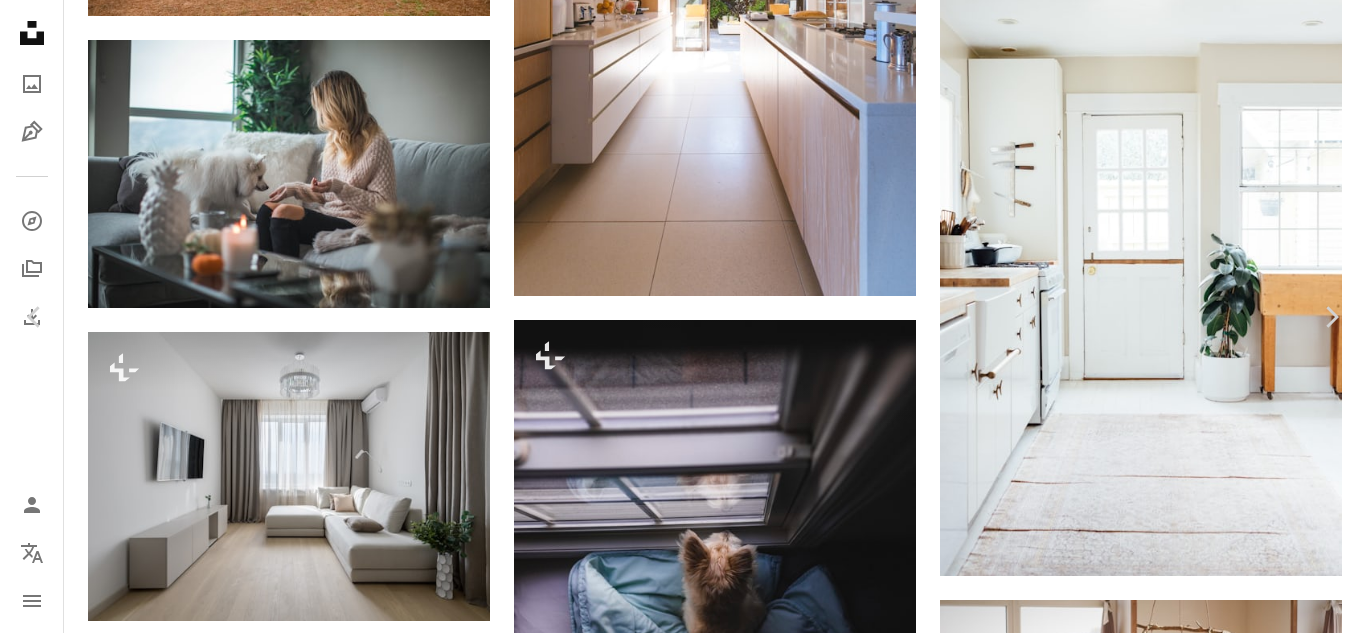 click on "An X shape" at bounding box center [20, 20] 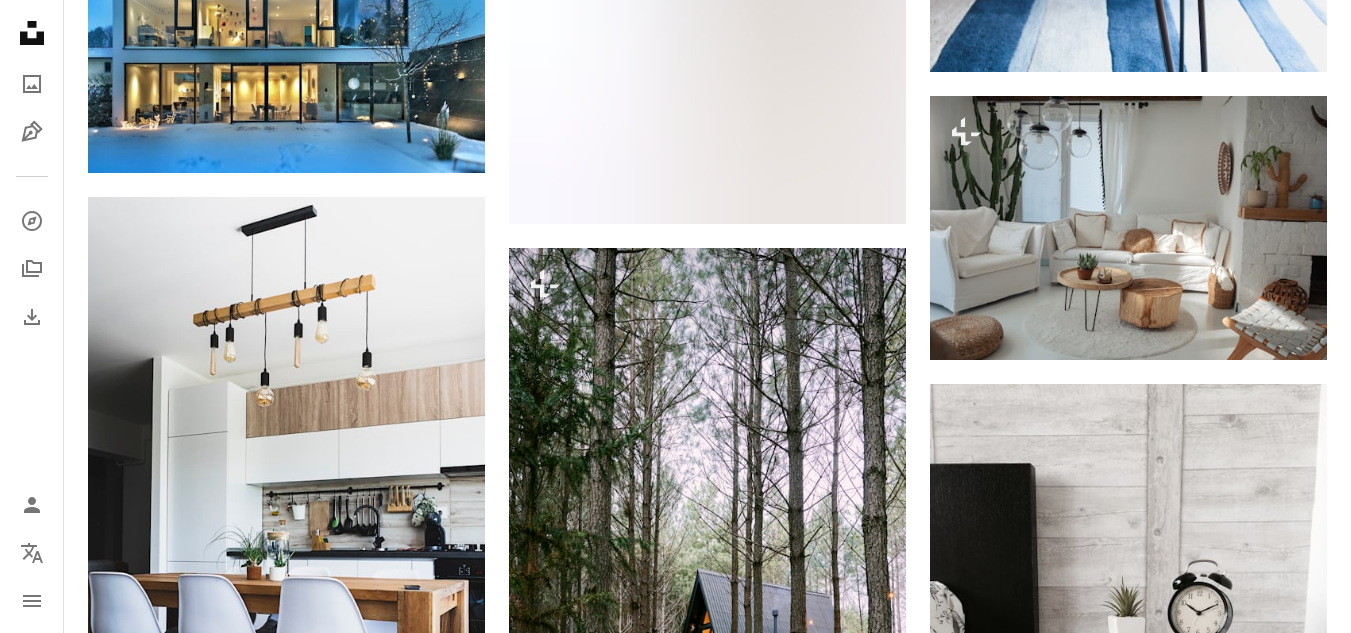 scroll, scrollTop: 7865, scrollLeft: 0, axis: vertical 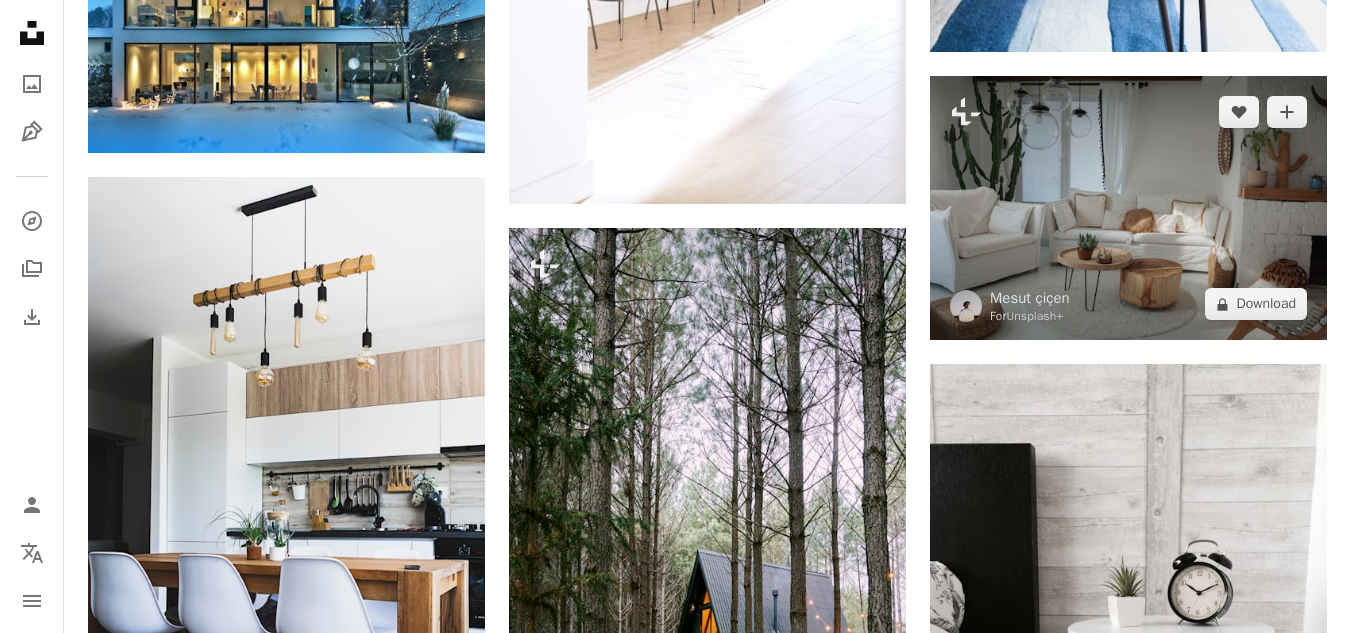 click at bounding box center (1128, 208) 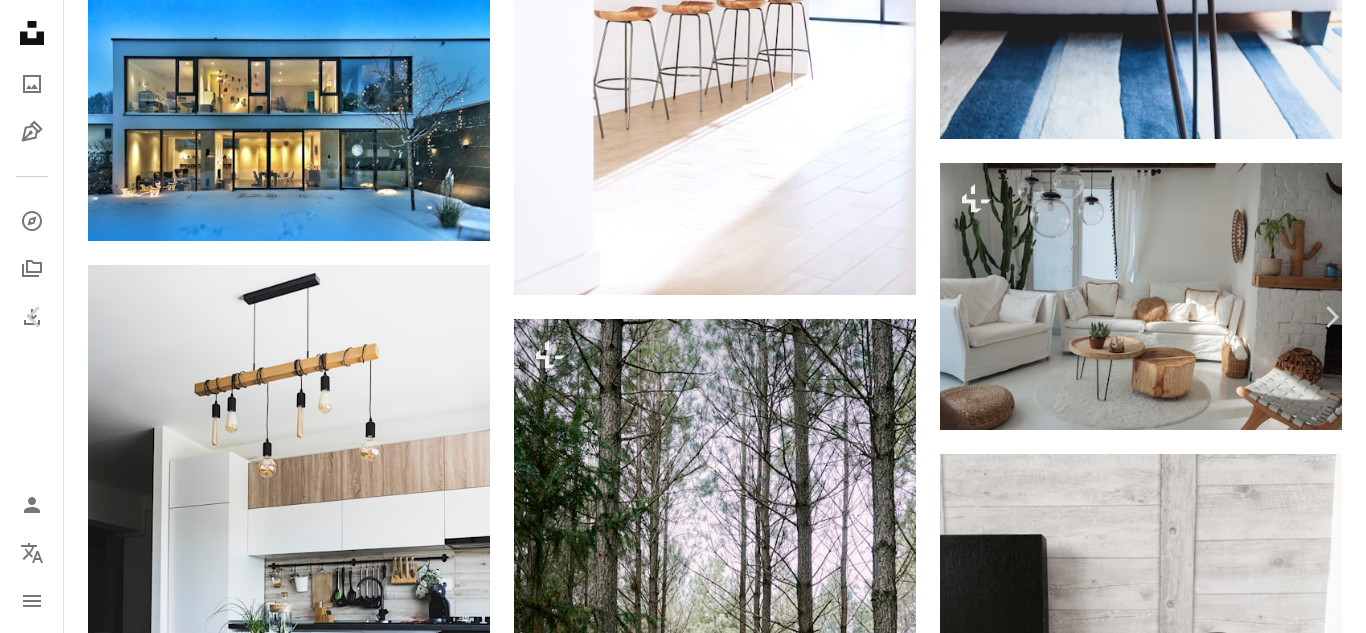 click on "An X shape" at bounding box center [20, 20] 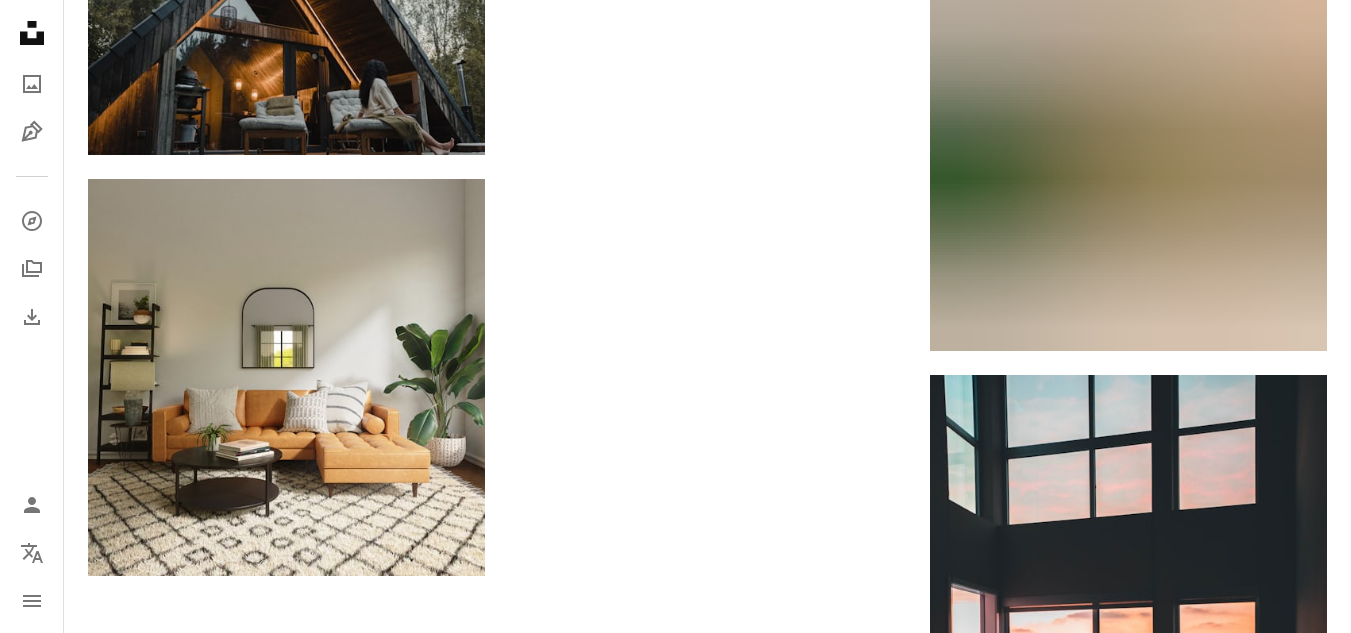 scroll, scrollTop: 9352, scrollLeft: 0, axis: vertical 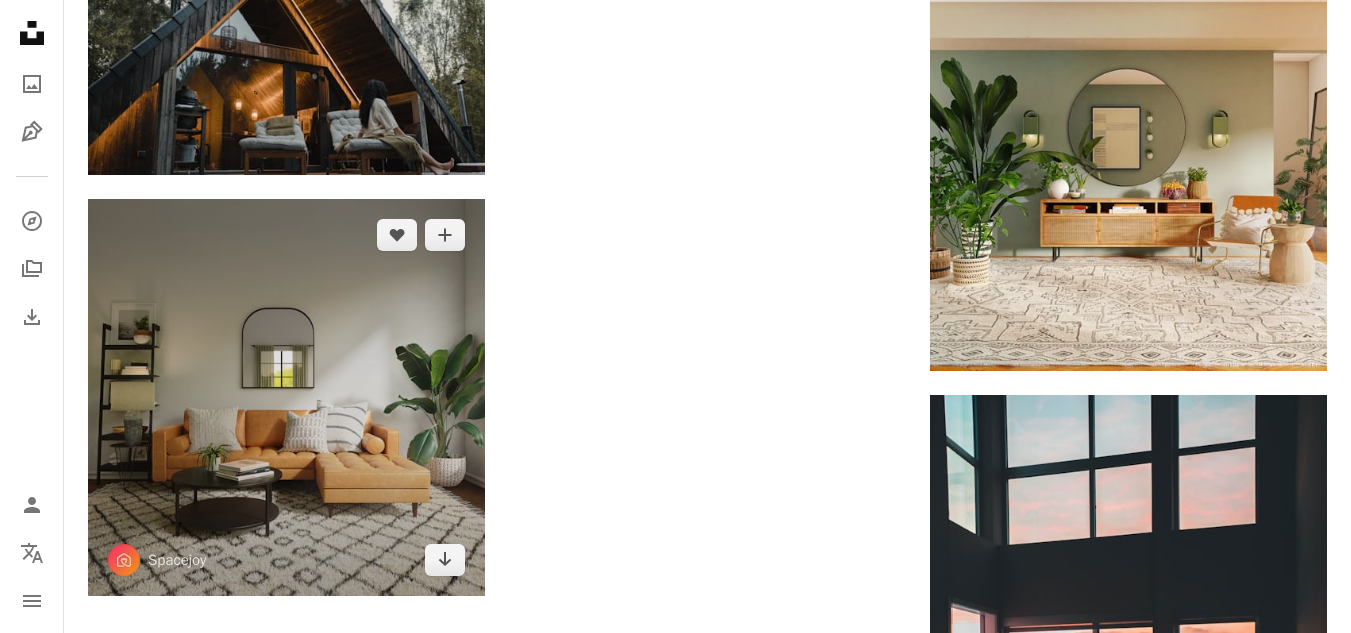 click at bounding box center [286, 397] 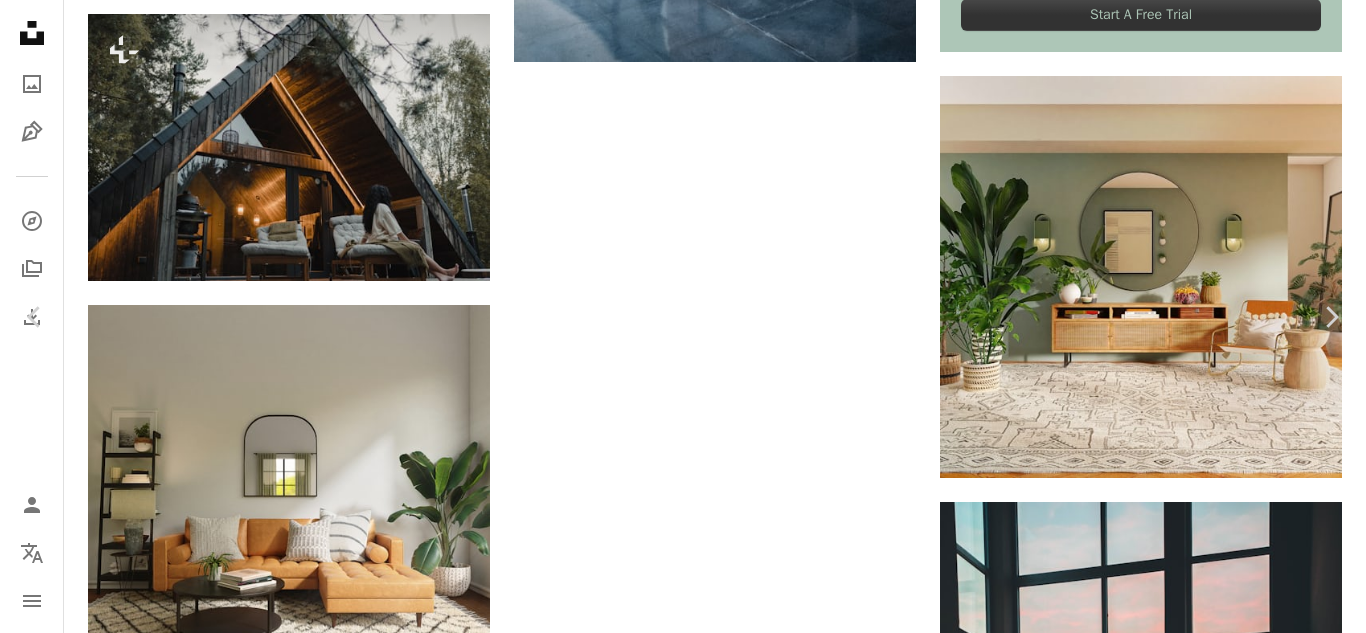 click on "Download free" at bounding box center (1167, 2350) 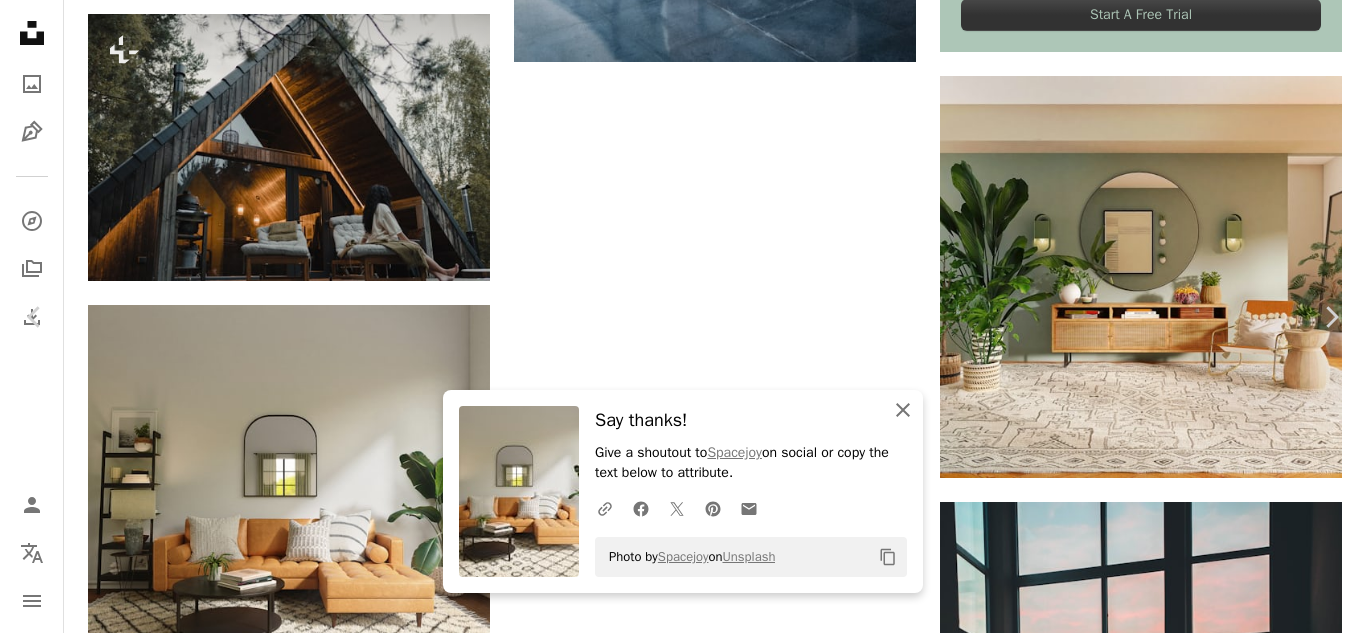 click 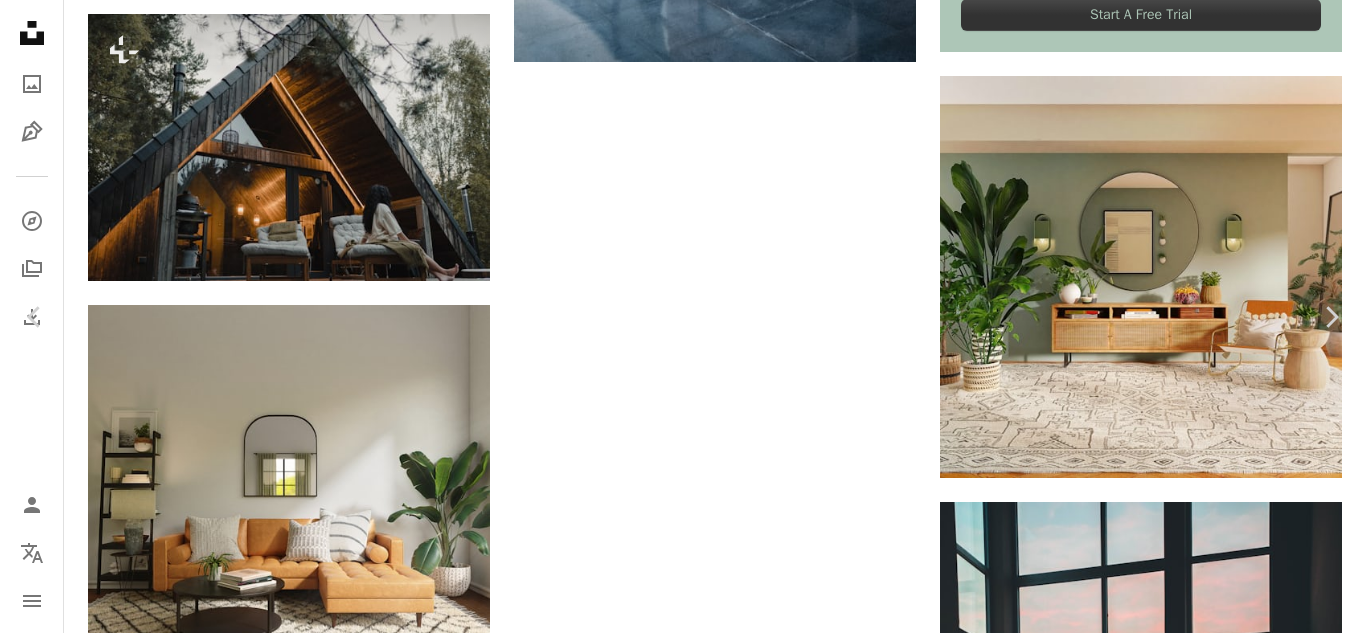click on "An X shape" at bounding box center (20, 20) 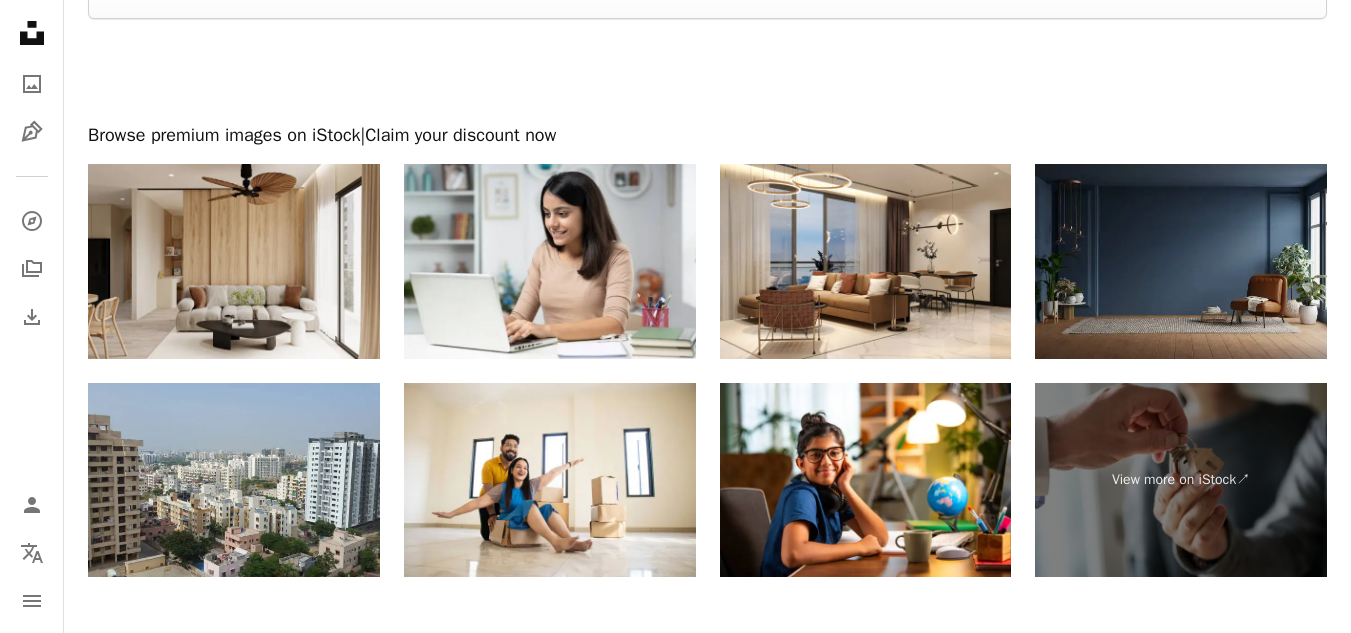 scroll, scrollTop: 10879, scrollLeft: 0, axis: vertical 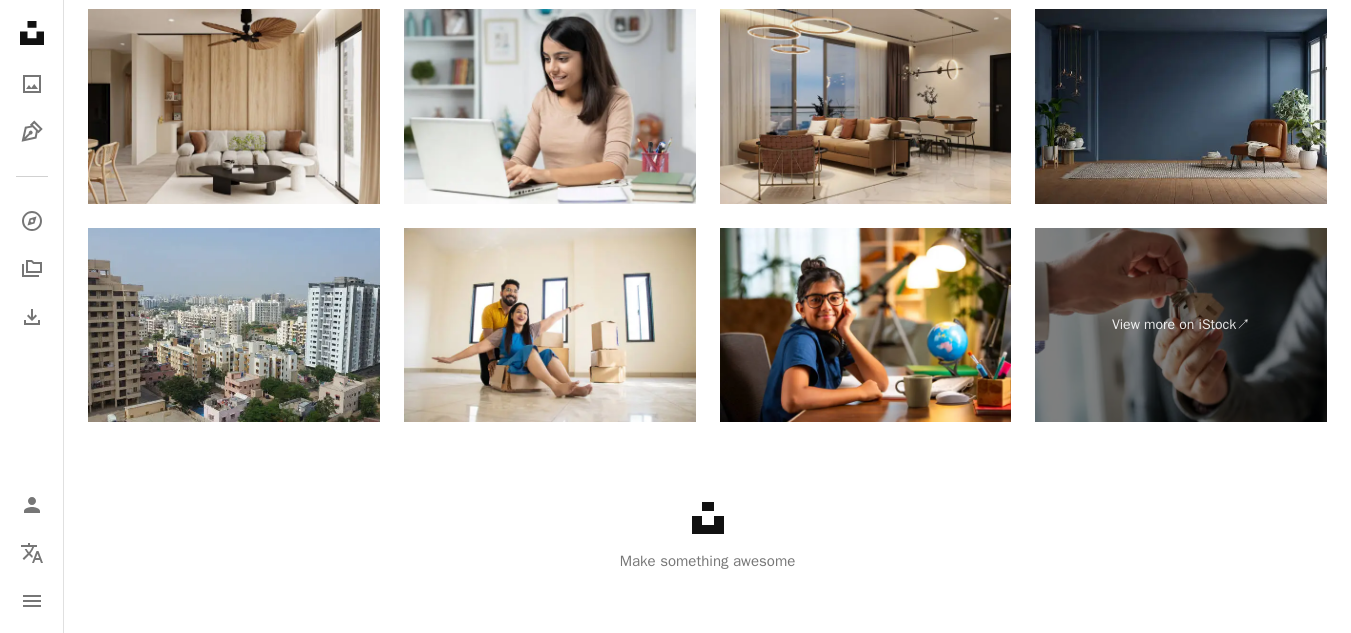 click at bounding box center (866, 106) 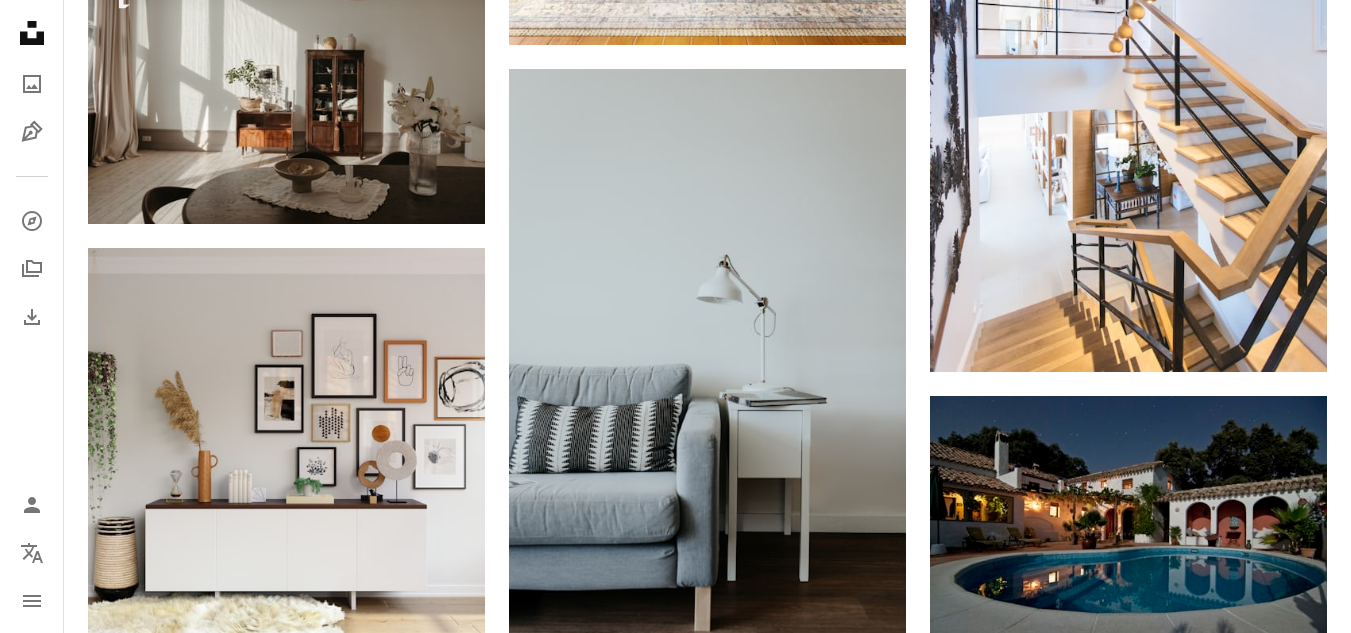 scroll, scrollTop: 13315, scrollLeft: 0, axis: vertical 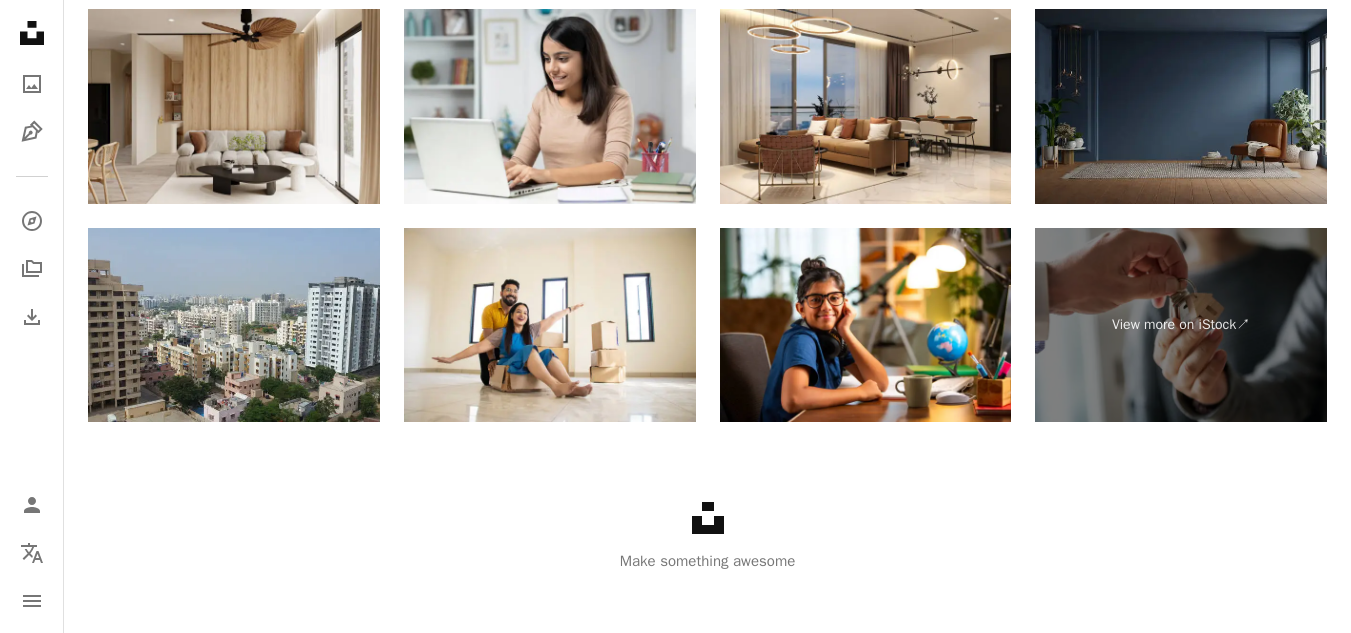click at bounding box center [1181, 106] 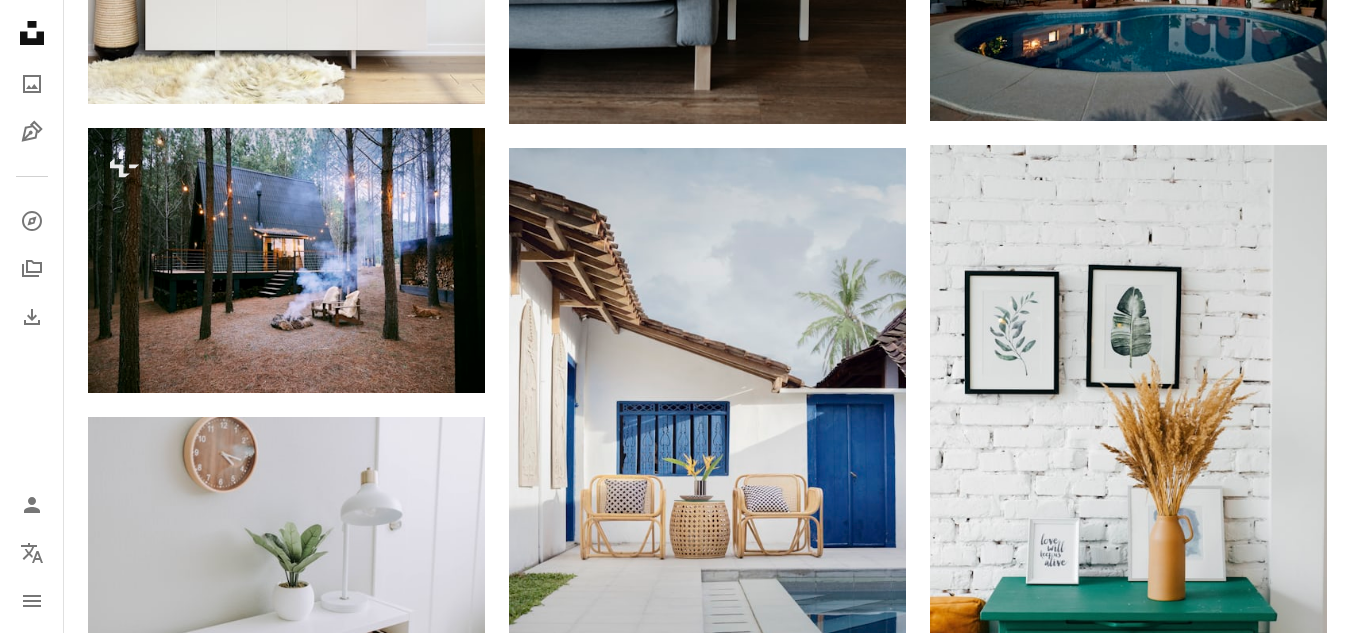 scroll, scrollTop: 11373, scrollLeft: 0, axis: vertical 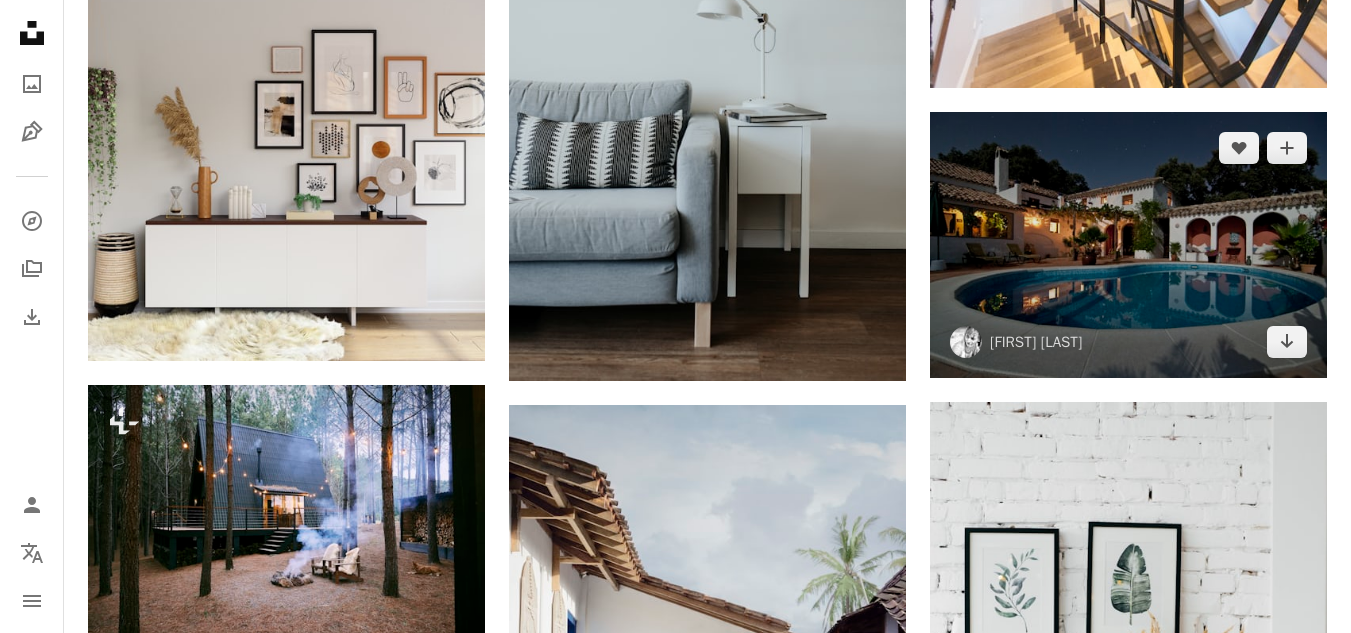 click at bounding box center [1128, 245] 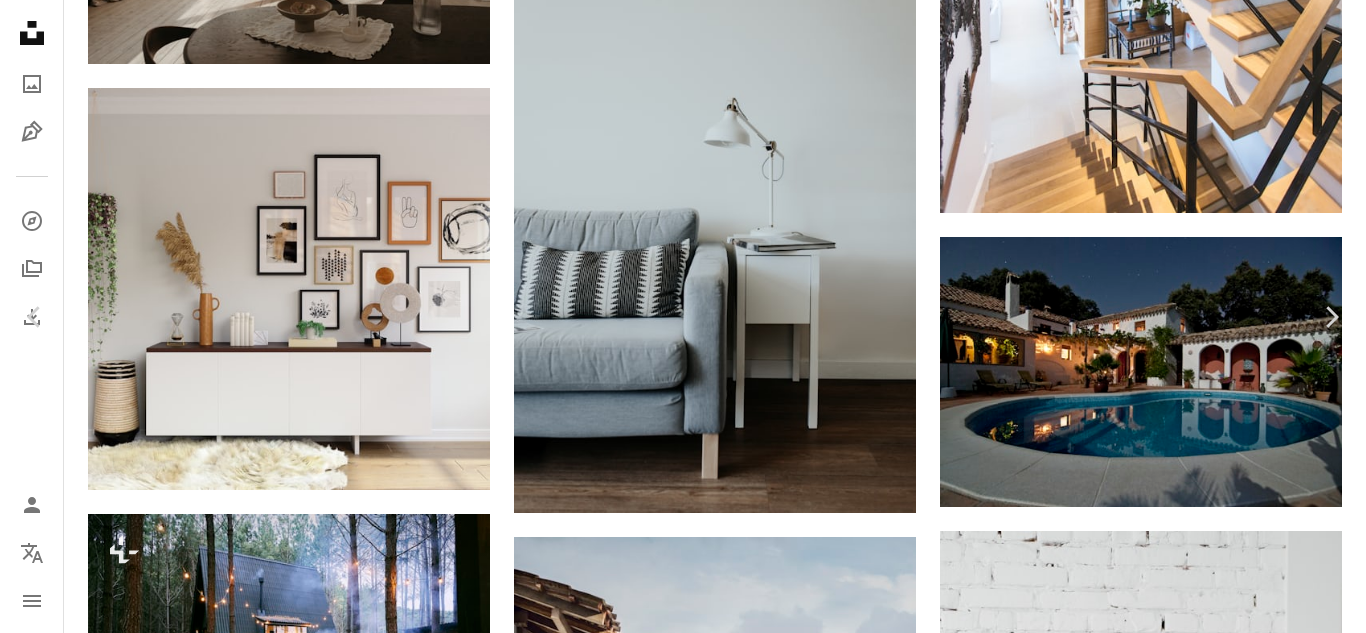 click on "Download free" at bounding box center [1167, 3005] 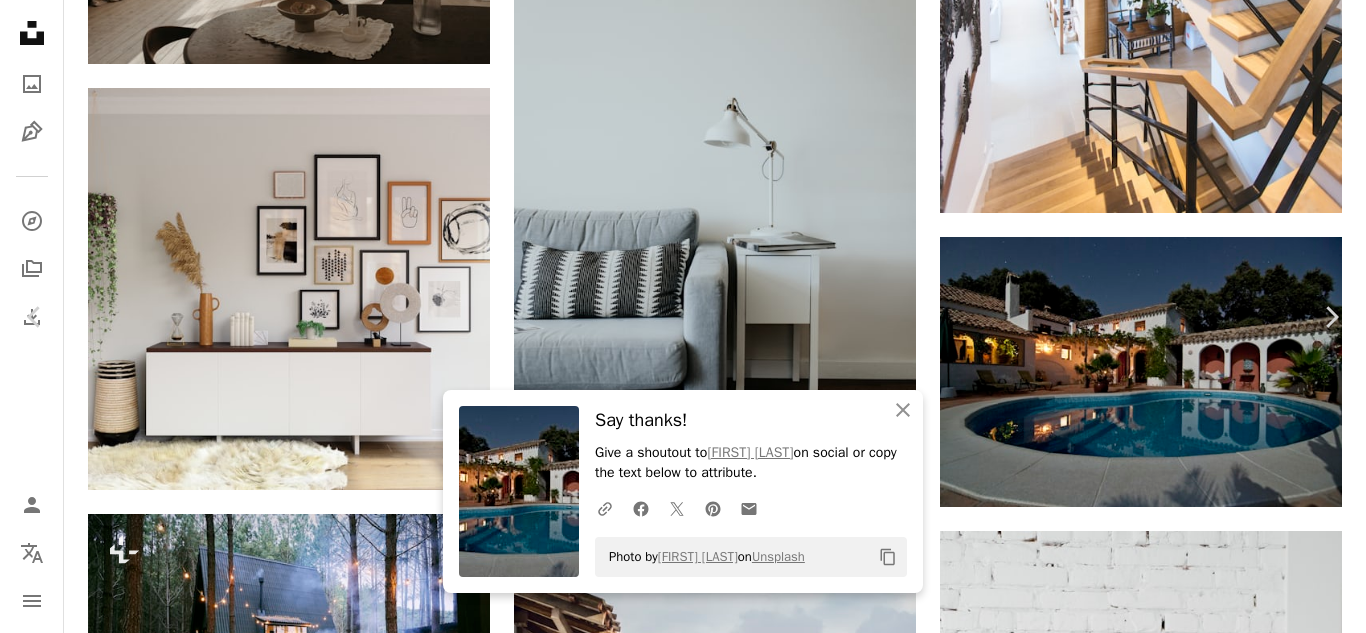 click on "An X shape" at bounding box center [20, 20] 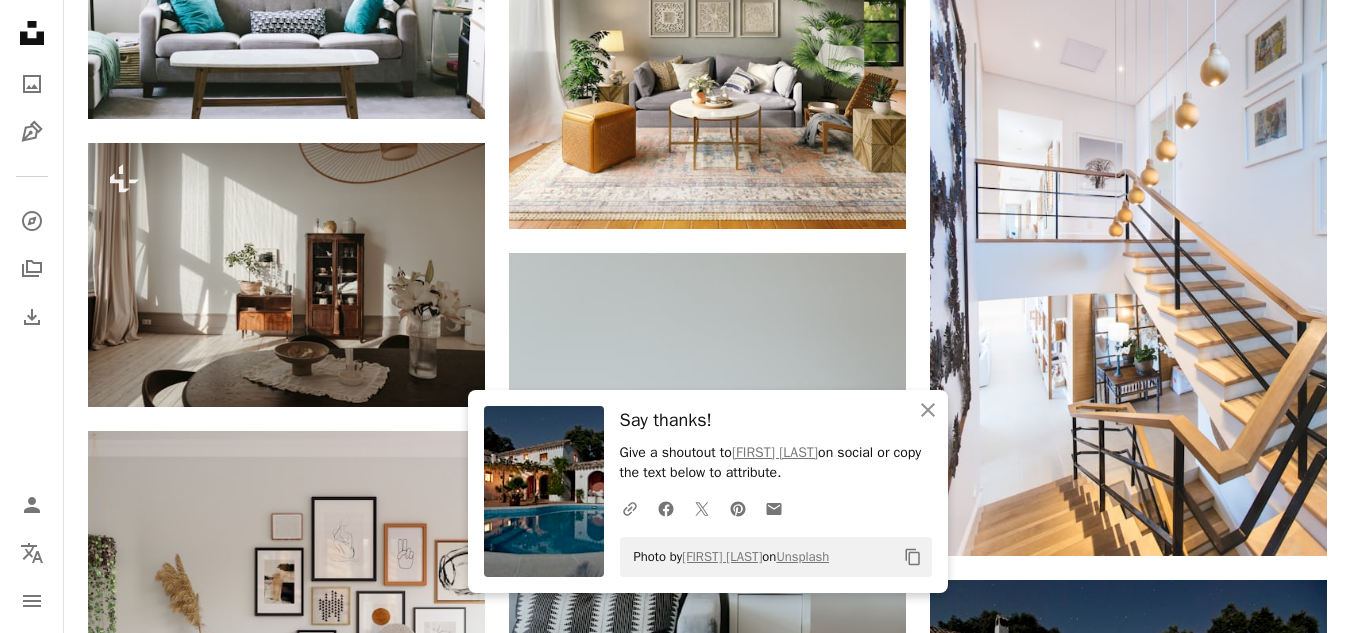 scroll, scrollTop: 10648, scrollLeft: 0, axis: vertical 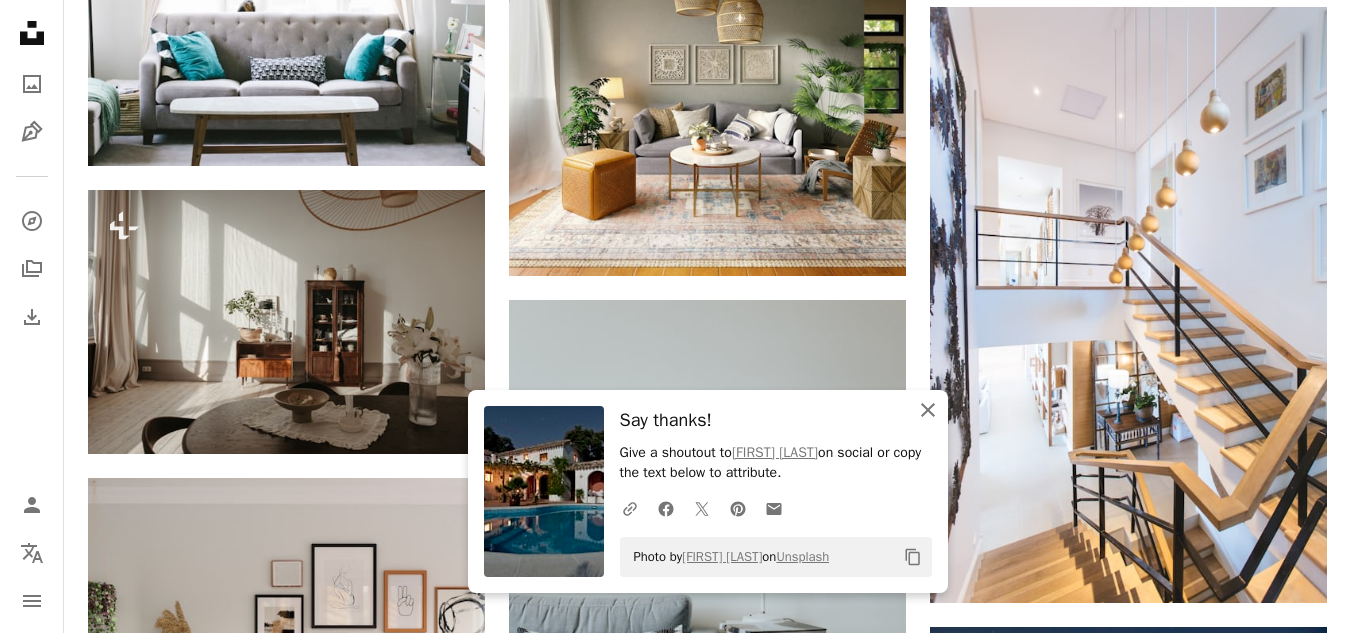 click on "An X shape" 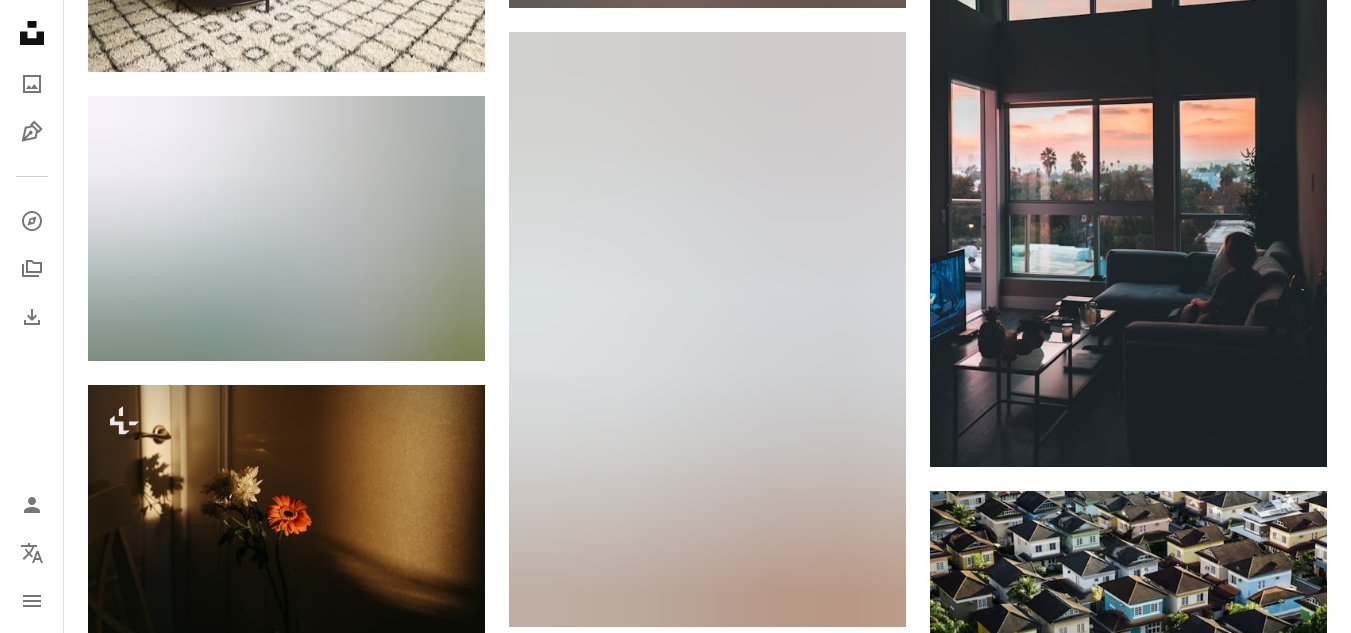 scroll, scrollTop: 9829, scrollLeft: 0, axis: vertical 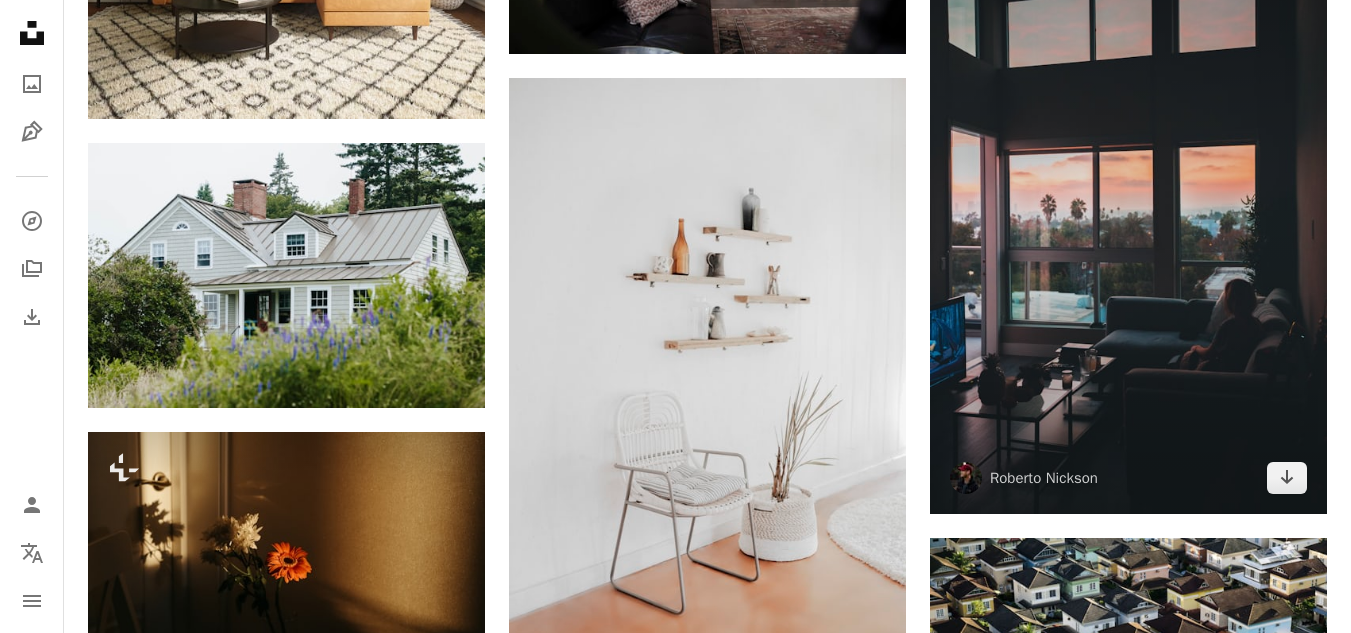 click at bounding box center [1128, 216] 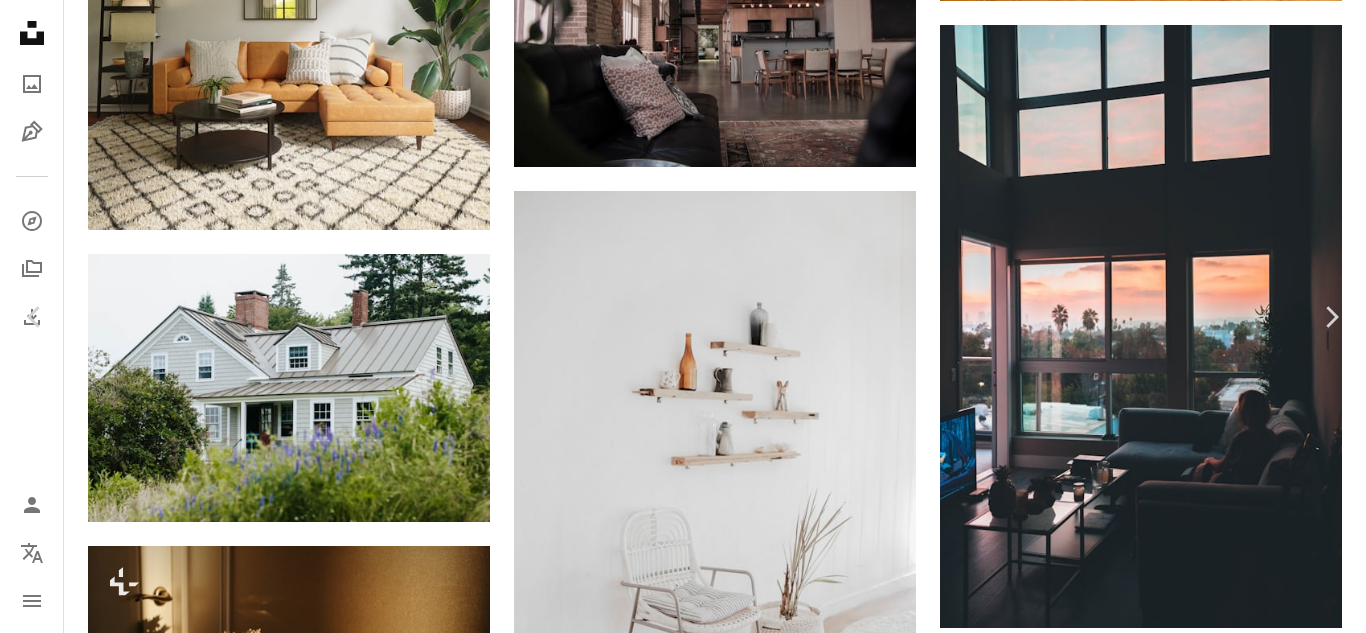 click on "An X shape" at bounding box center [20, 20] 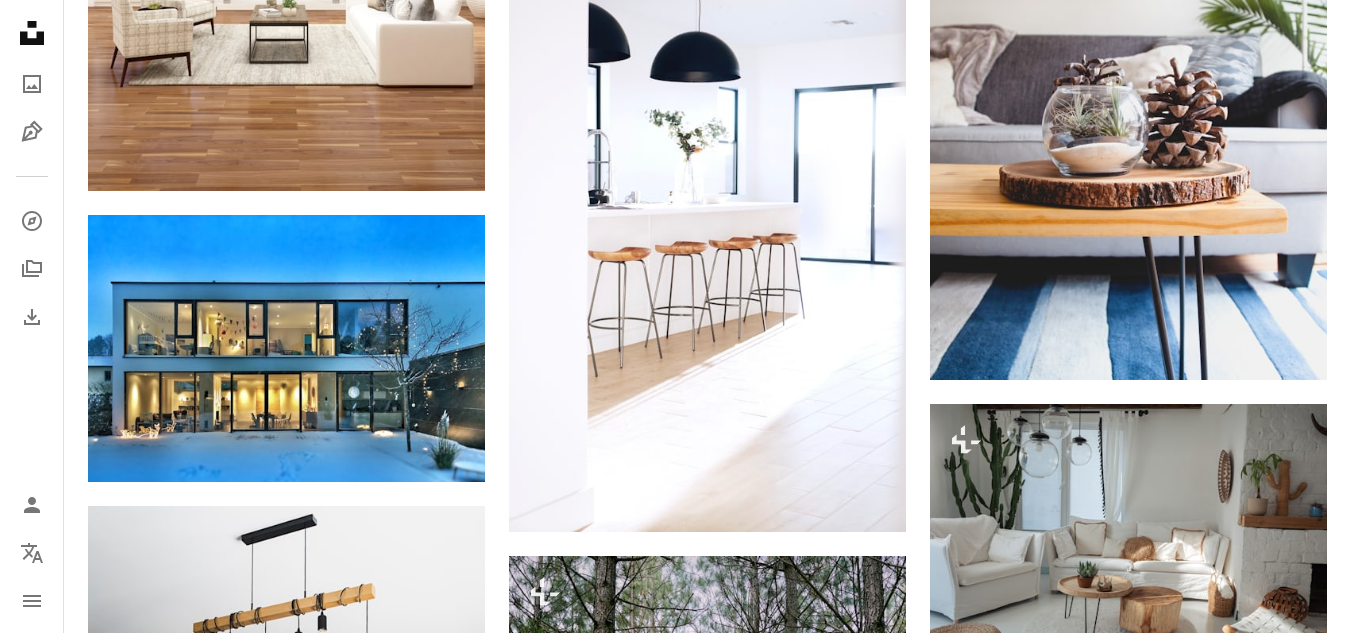 scroll, scrollTop: 7420, scrollLeft: 0, axis: vertical 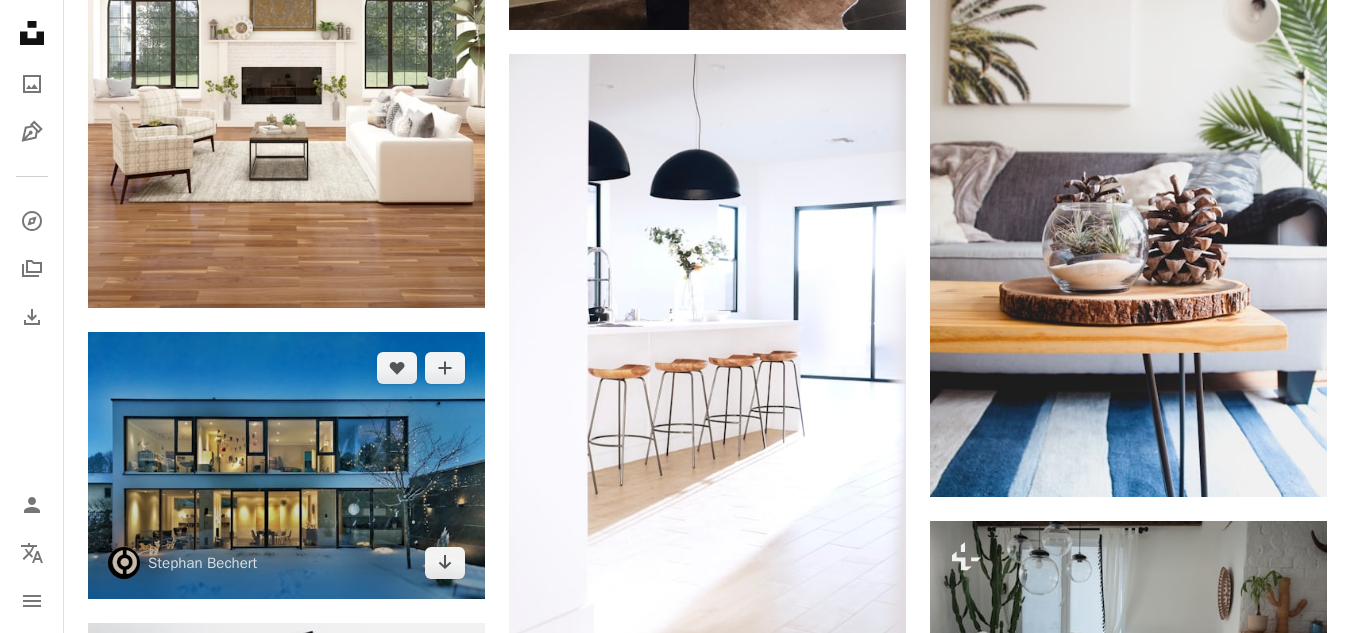 click at bounding box center (286, 465) 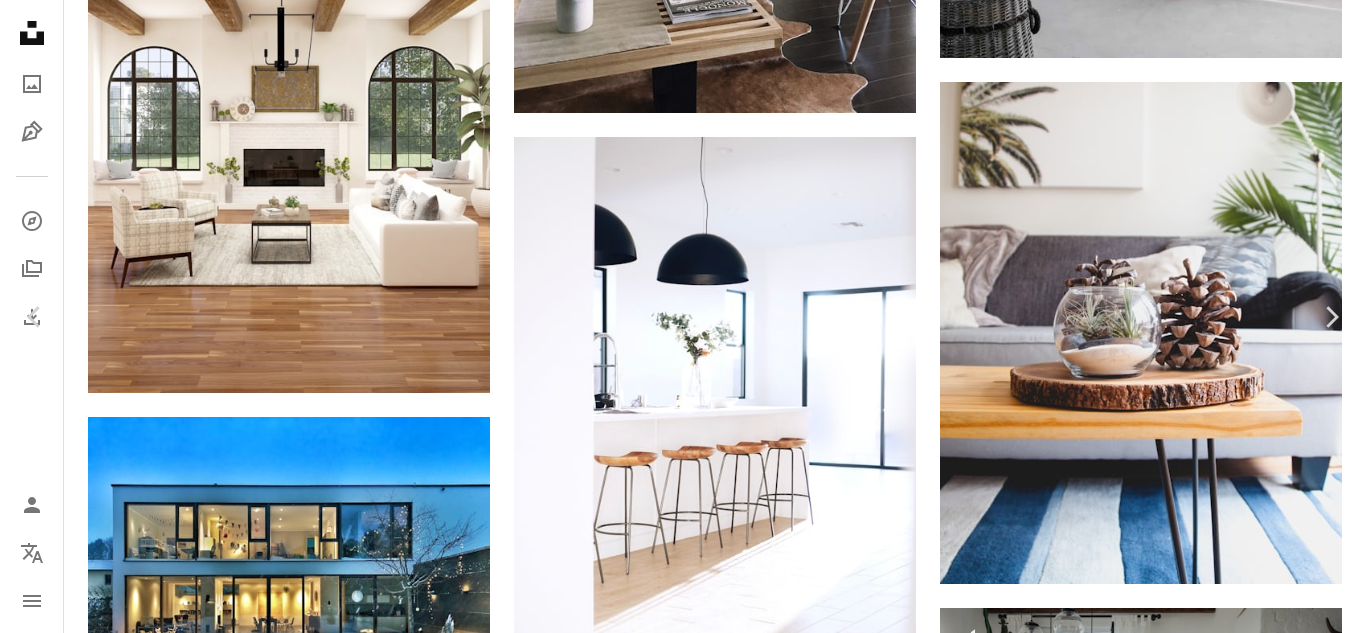 click on "Download free" at bounding box center [1167, 6748] 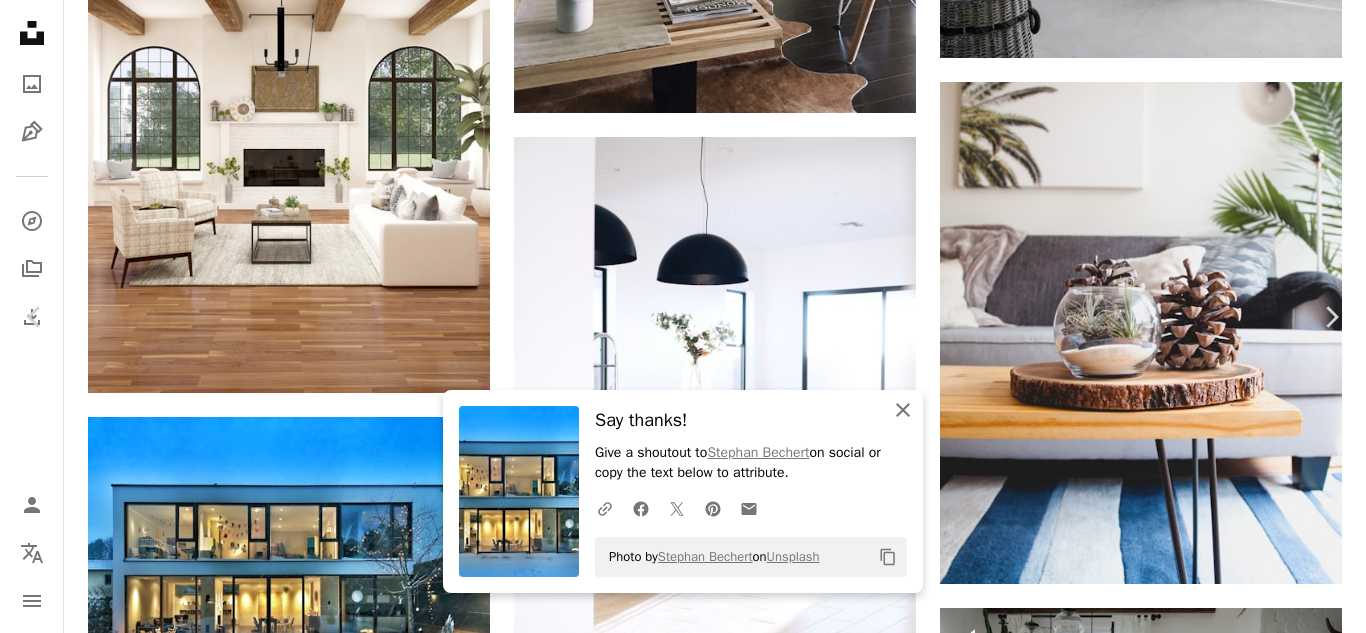 click 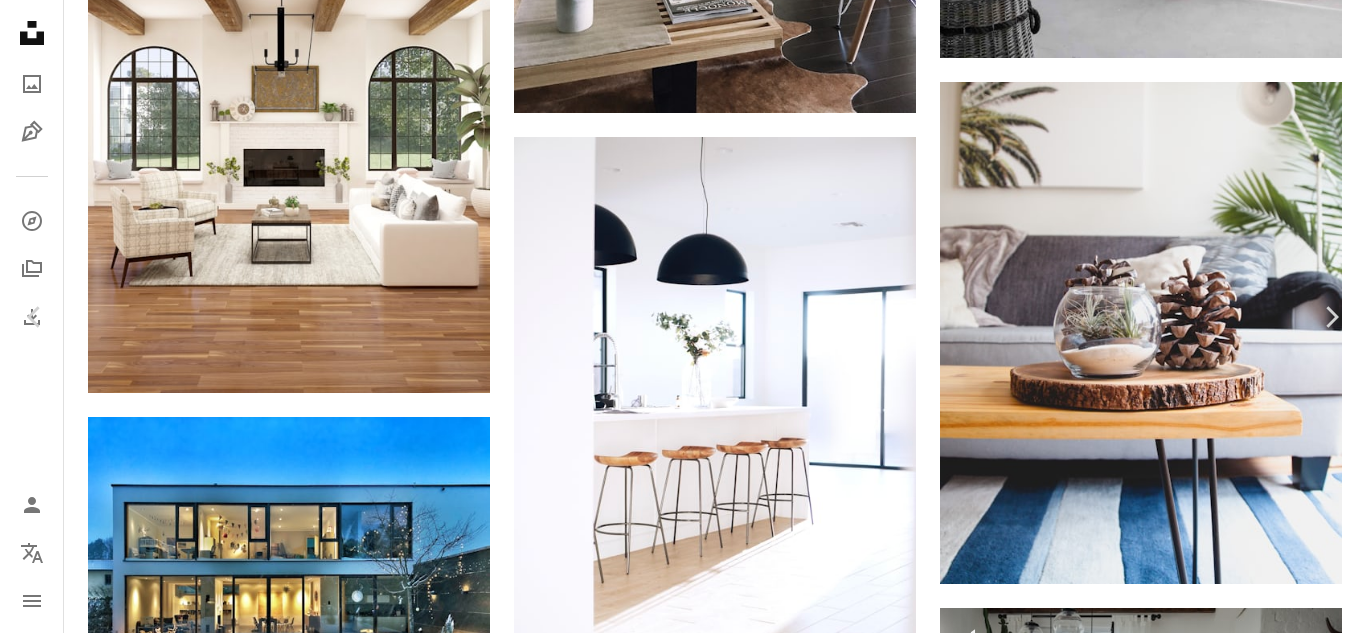 click on "An X shape" at bounding box center (20, 20) 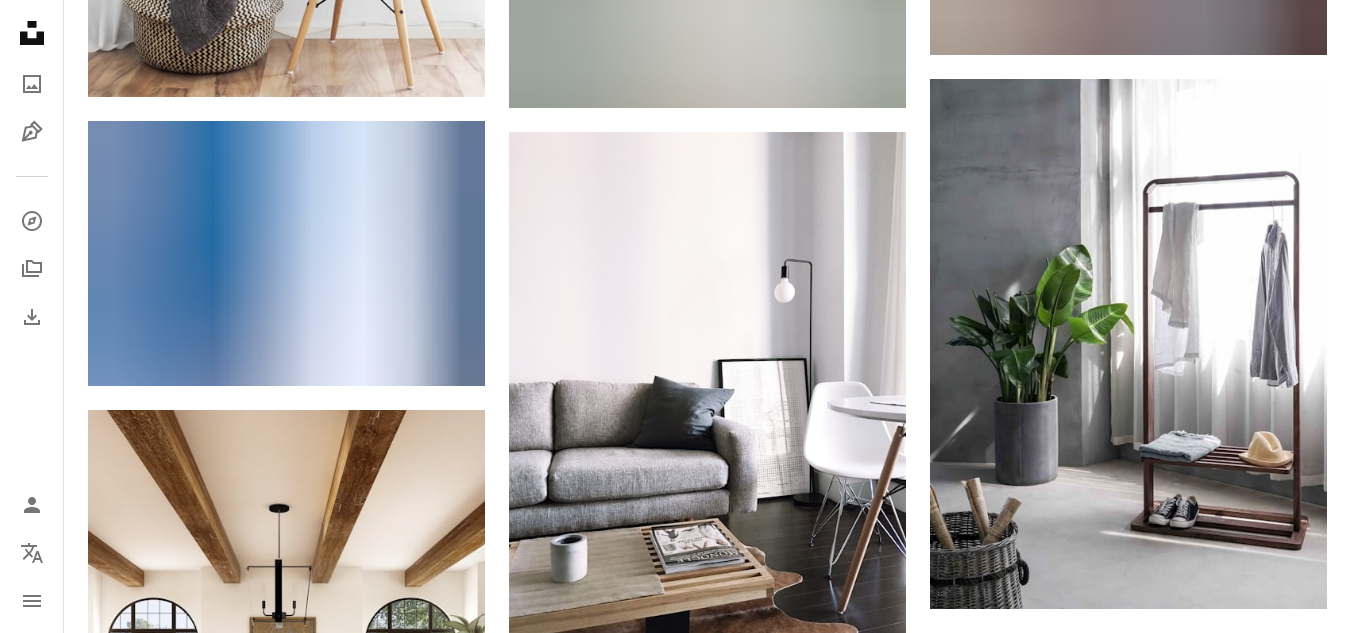 scroll, scrollTop: 6695, scrollLeft: 0, axis: vertical 